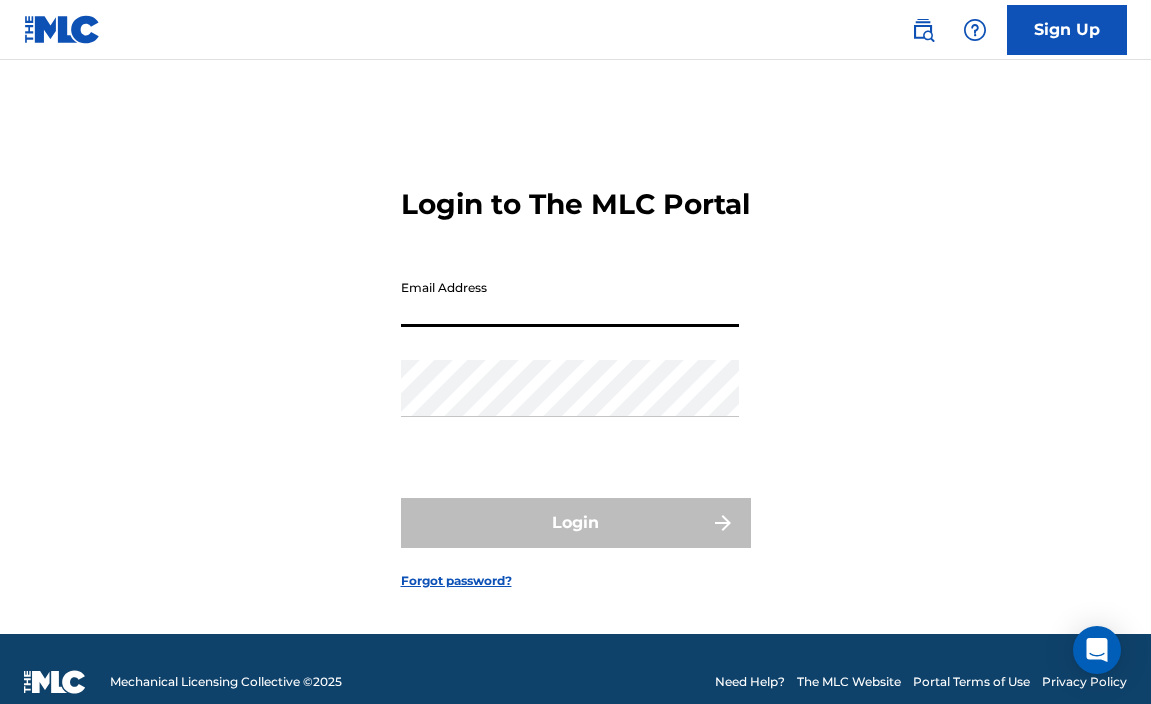 scroll, scrollTop: 0, scrollLeft: 0, axis: both 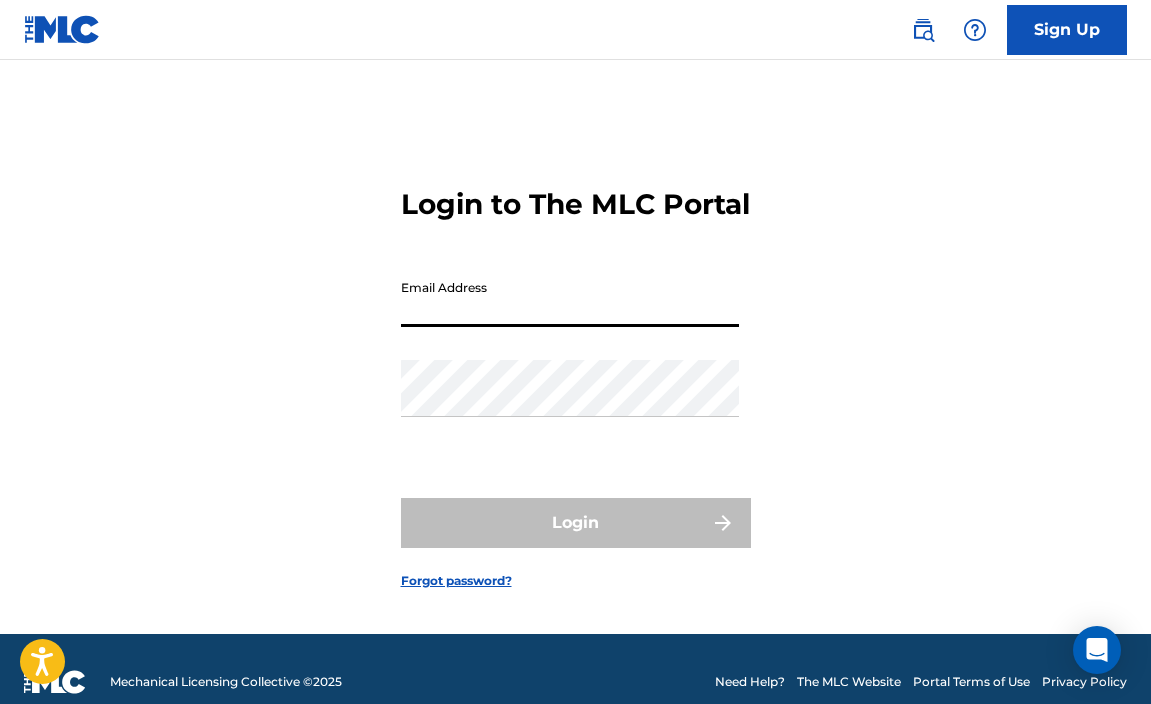 type on "[EMAIL_ADDRESS][DOMAIN_NAME]" 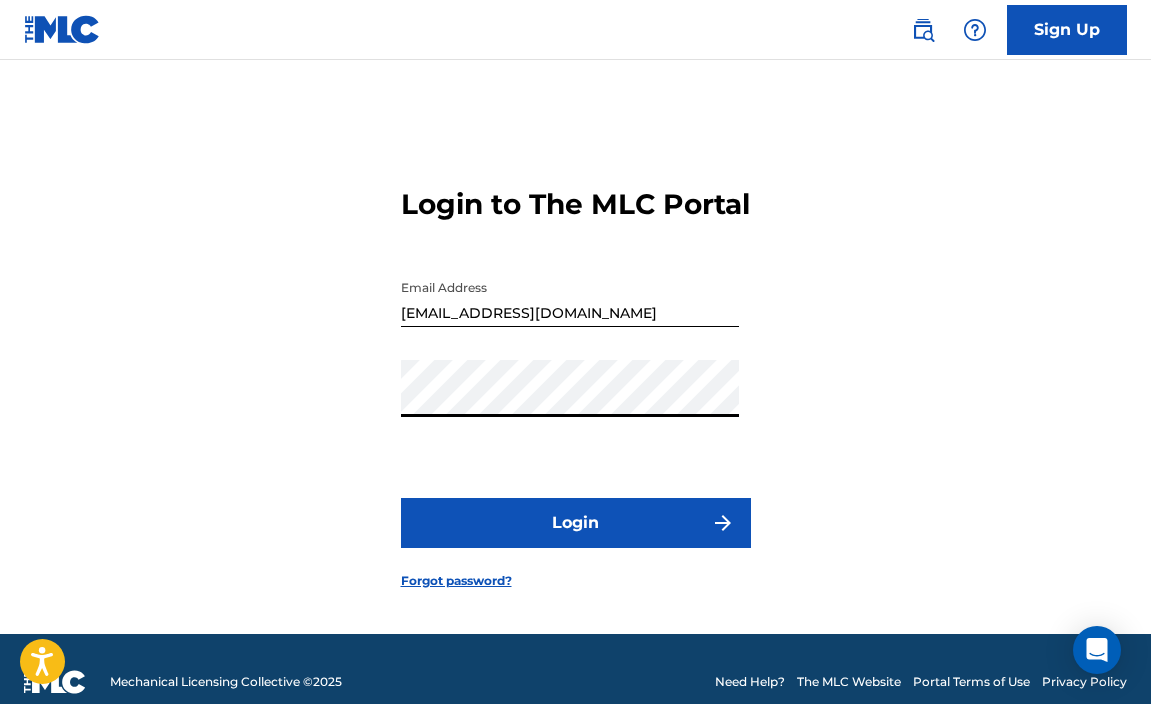 click on "Login to The MLC Portal Email Address [EMAIL_ADDRESS][DOMAIN_NAME] Password Login Forgot password?" at bounding box center (576, 372) 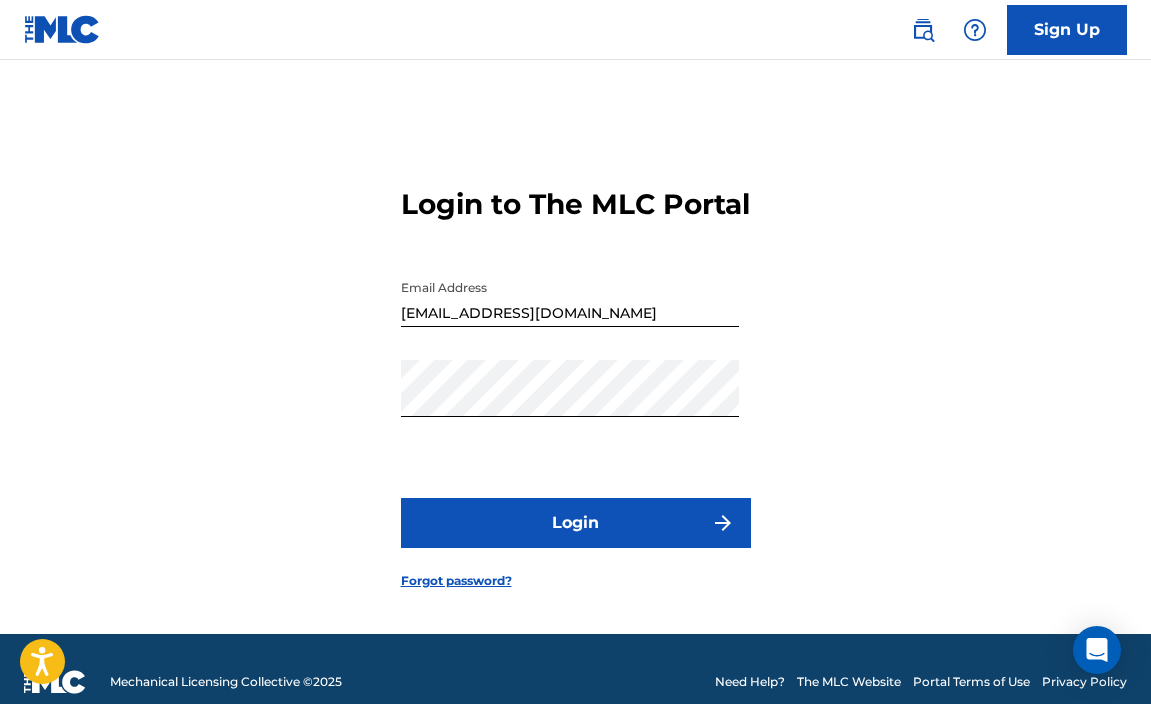 click on "Login" at bounding box center [576, 523] 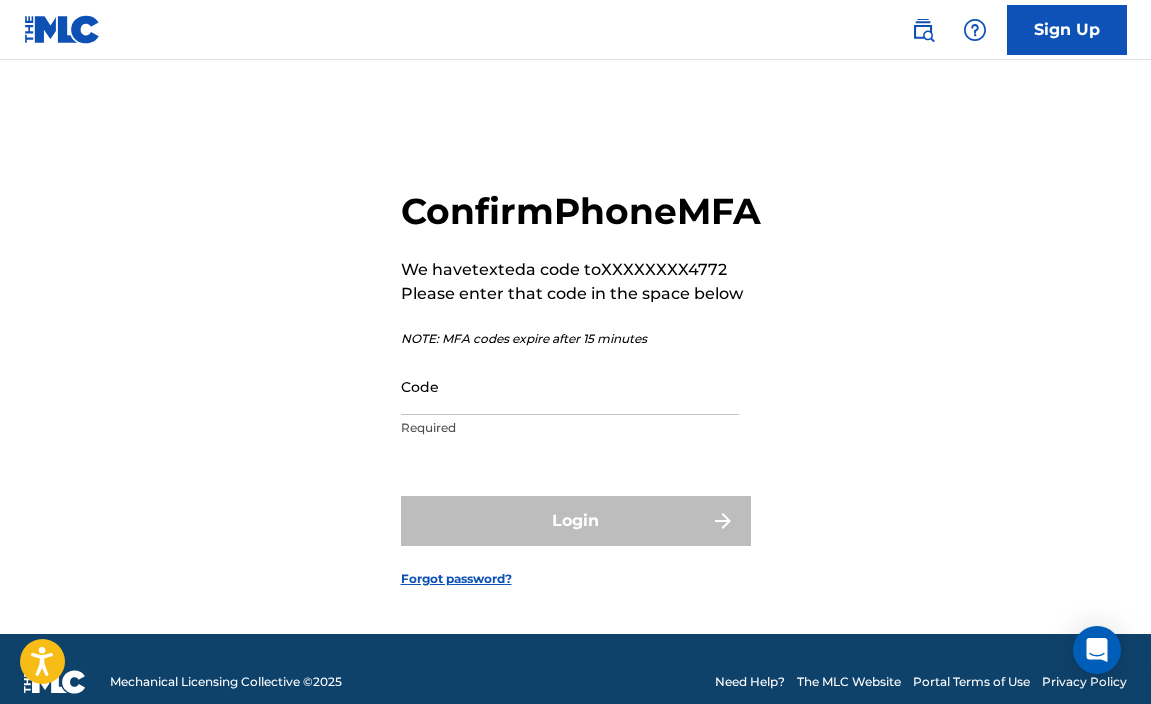 click on "NOTE: MFA codes expire after 15 minutes" at bounding box center [581, 339] 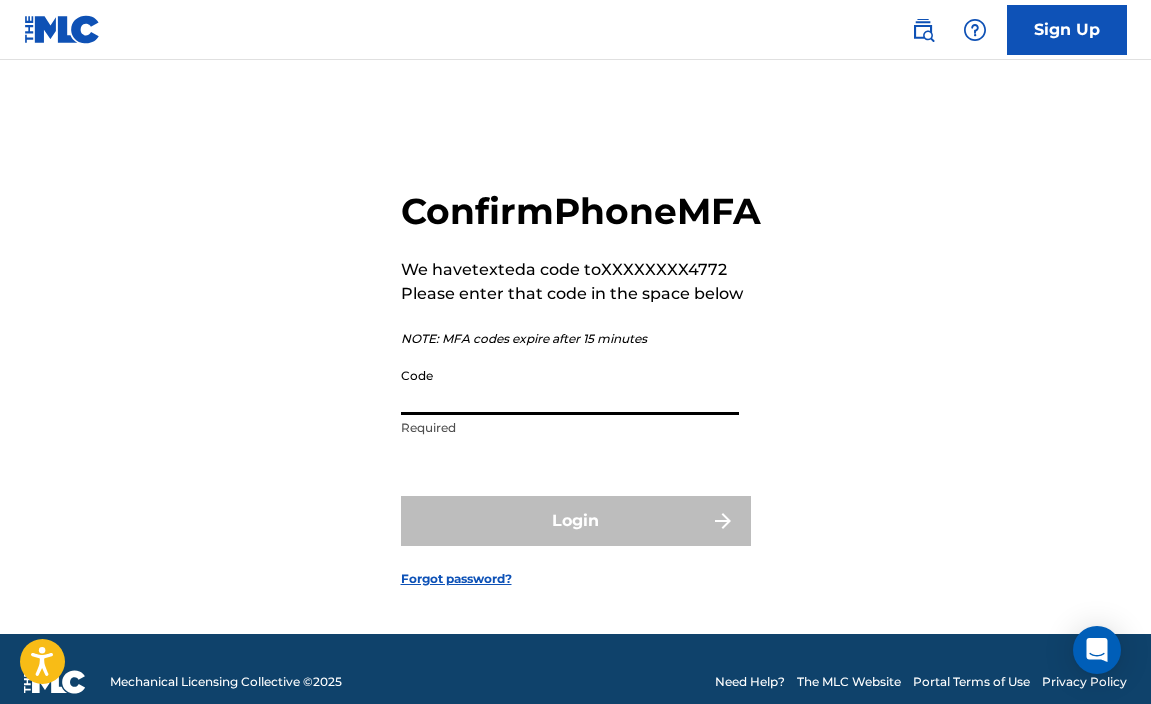 click on "Code" at bounding box center [570, 386] 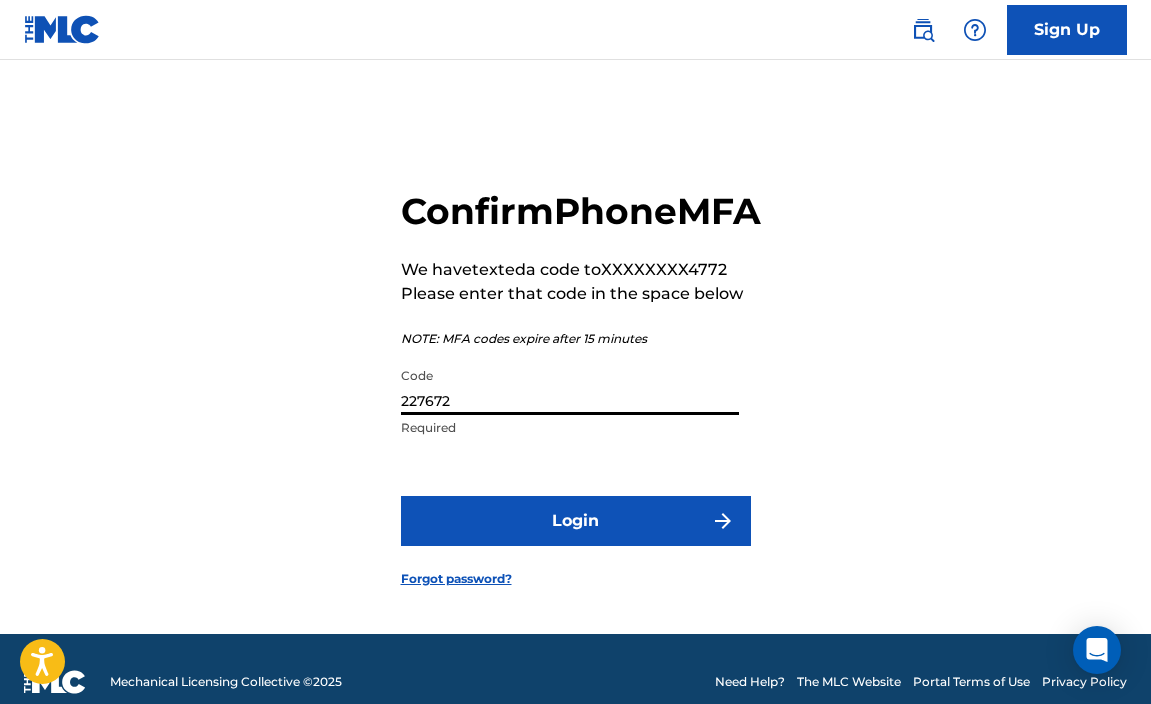 type on "227672" 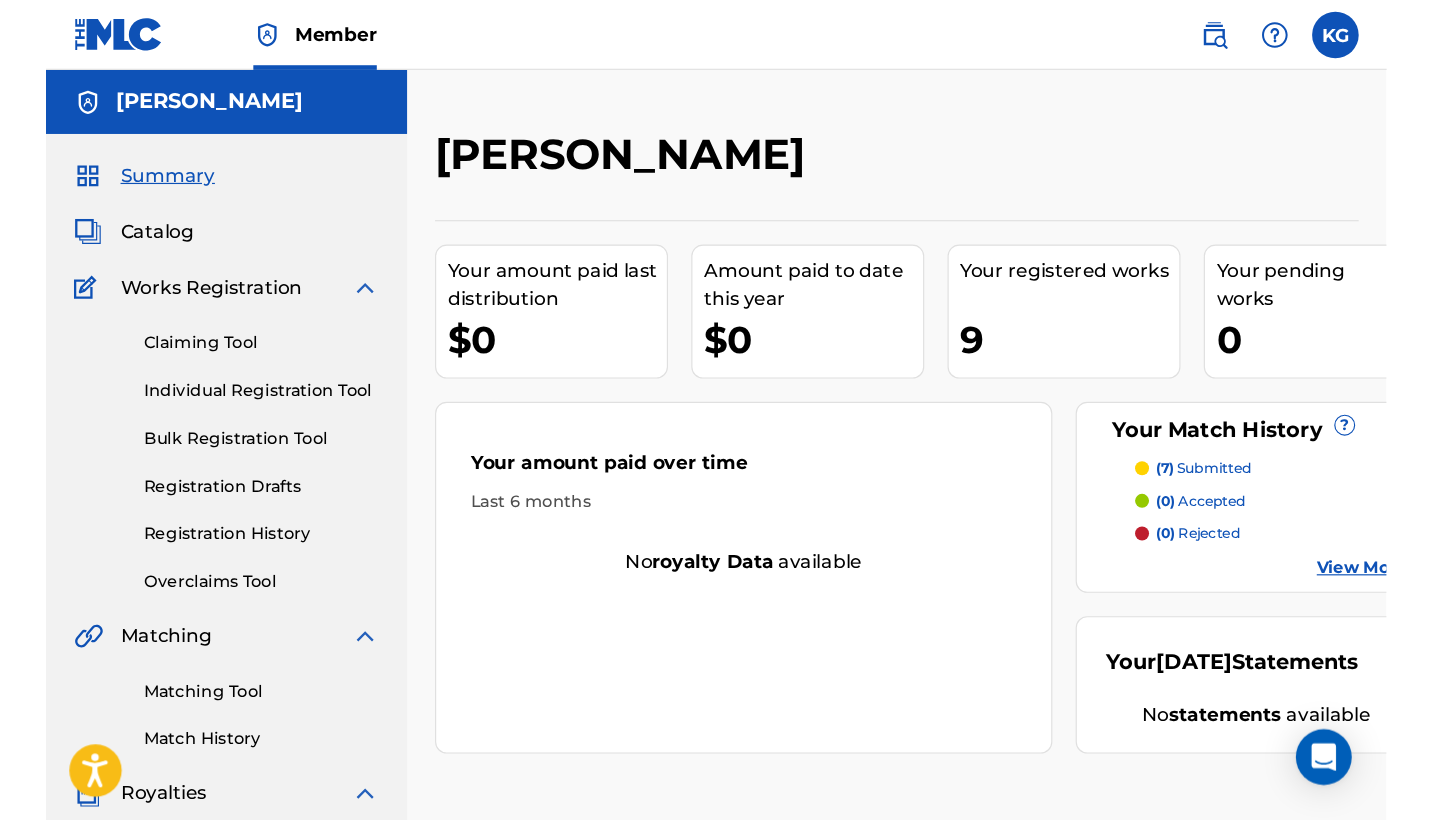 scroll, scrollTop: 0, scrollLeft: 0, axis: both 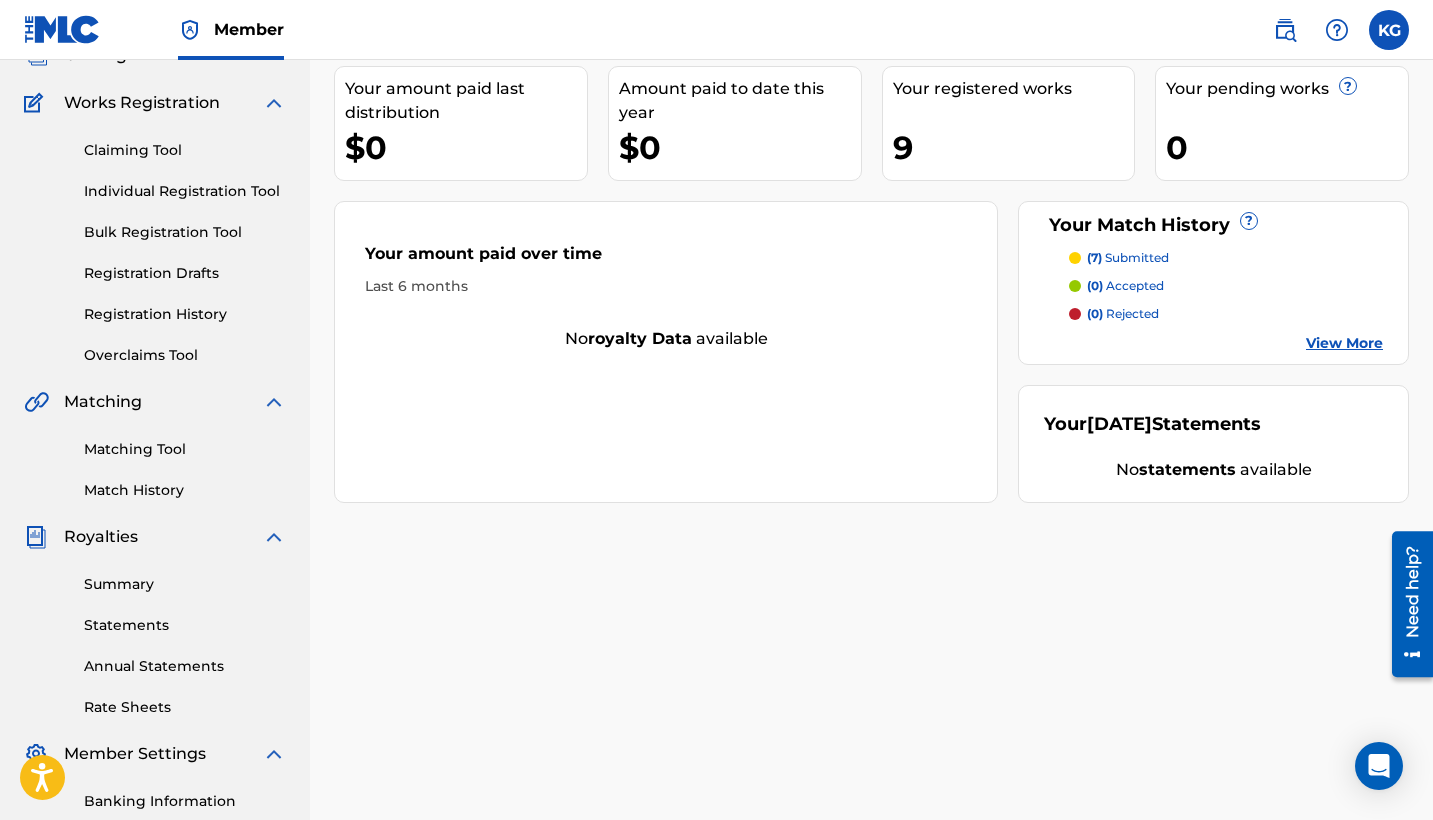 click on "Summary" at bounding box center [185, 584] 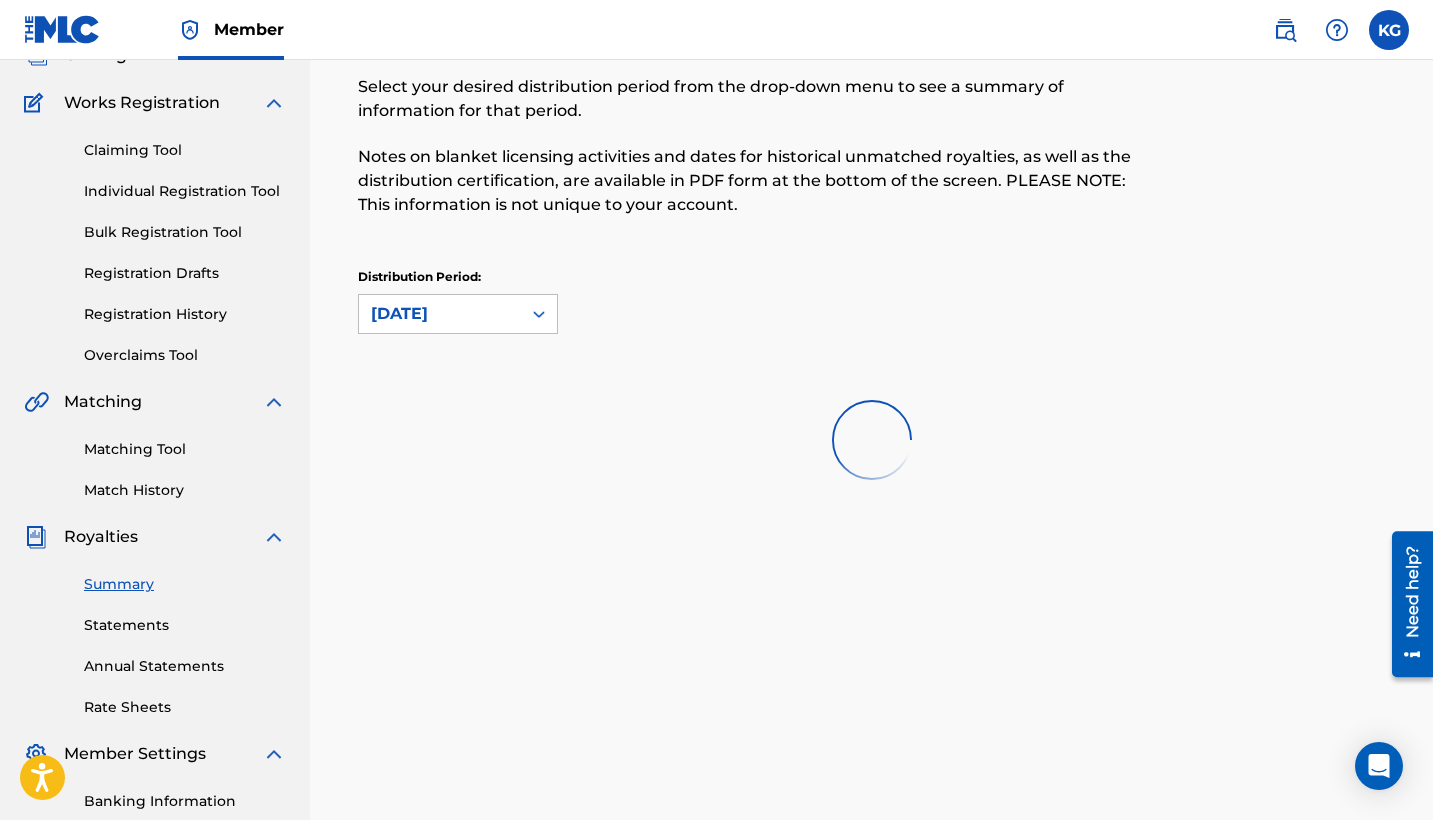 scroll, scrollTop: 0, scrollLeft: 0, axis: both 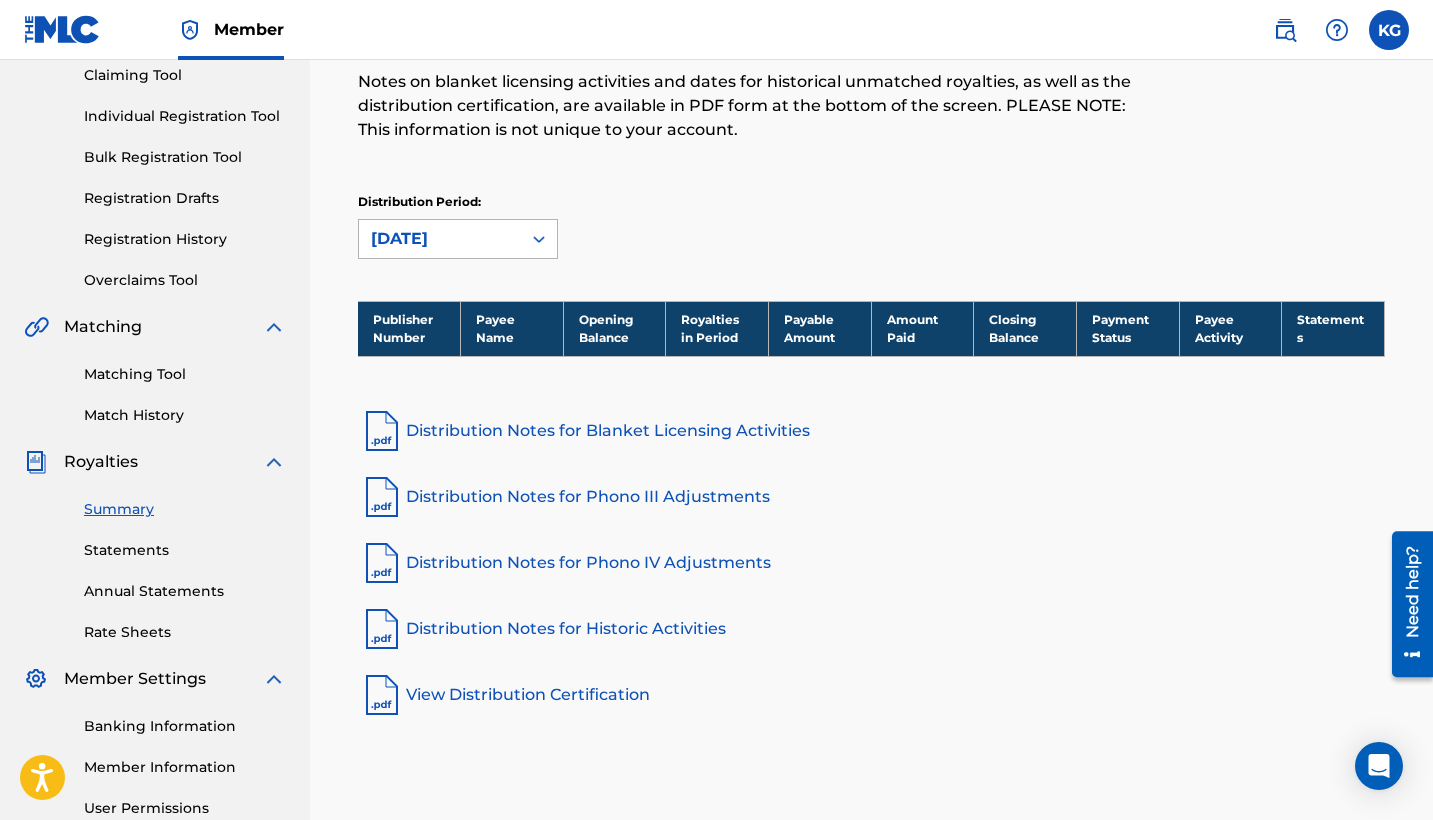 click on "[DATE]" at bounding box center [440, 239] 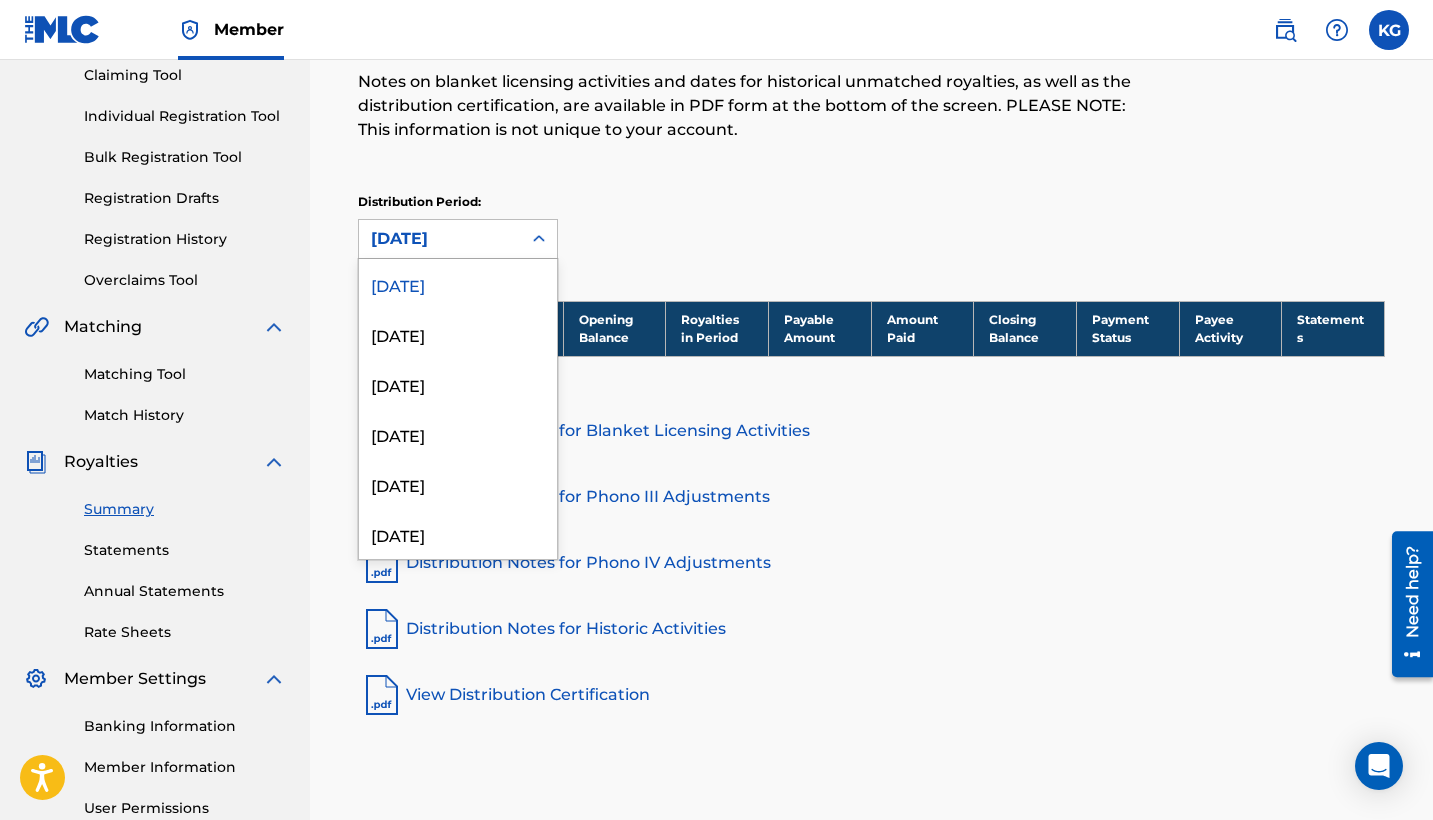 click on "[DATE]" at bounding box center [458, 284] 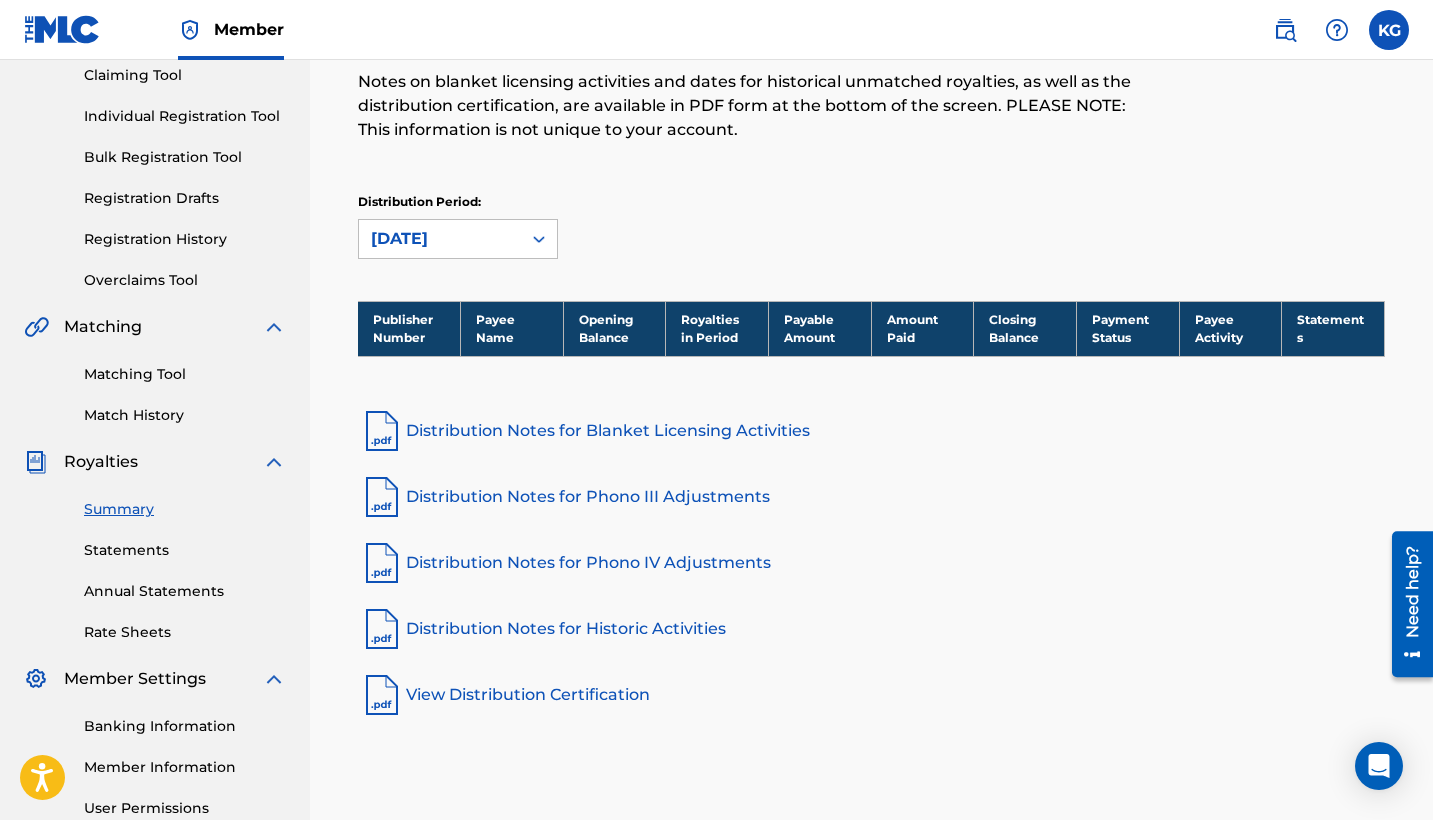 click on "Distribution Notes for Blanket Licensing Activities" at bounding box center [871, 431] 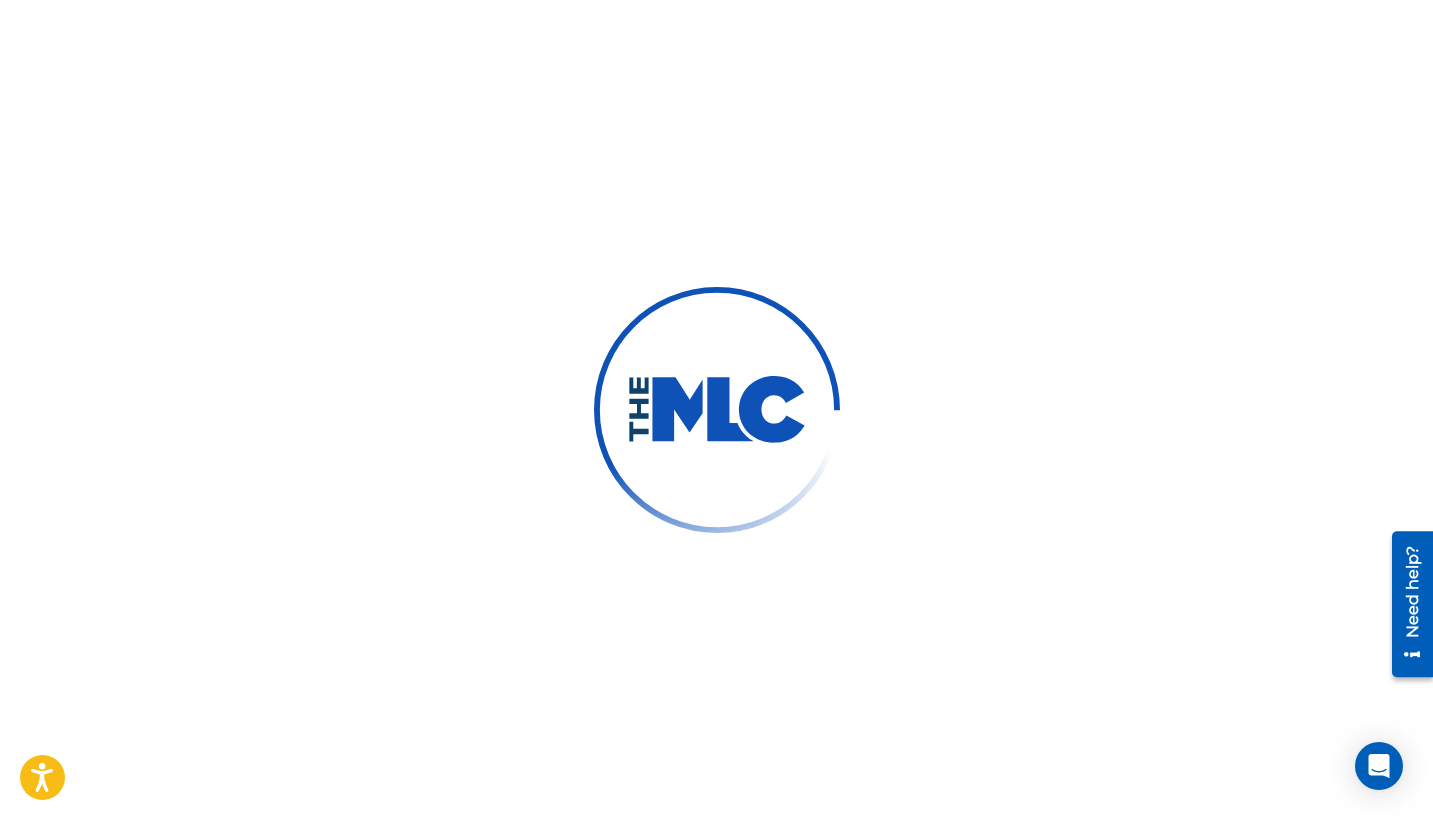 scroll, scrollTop: 0, scrollLeft: 0, axis: both 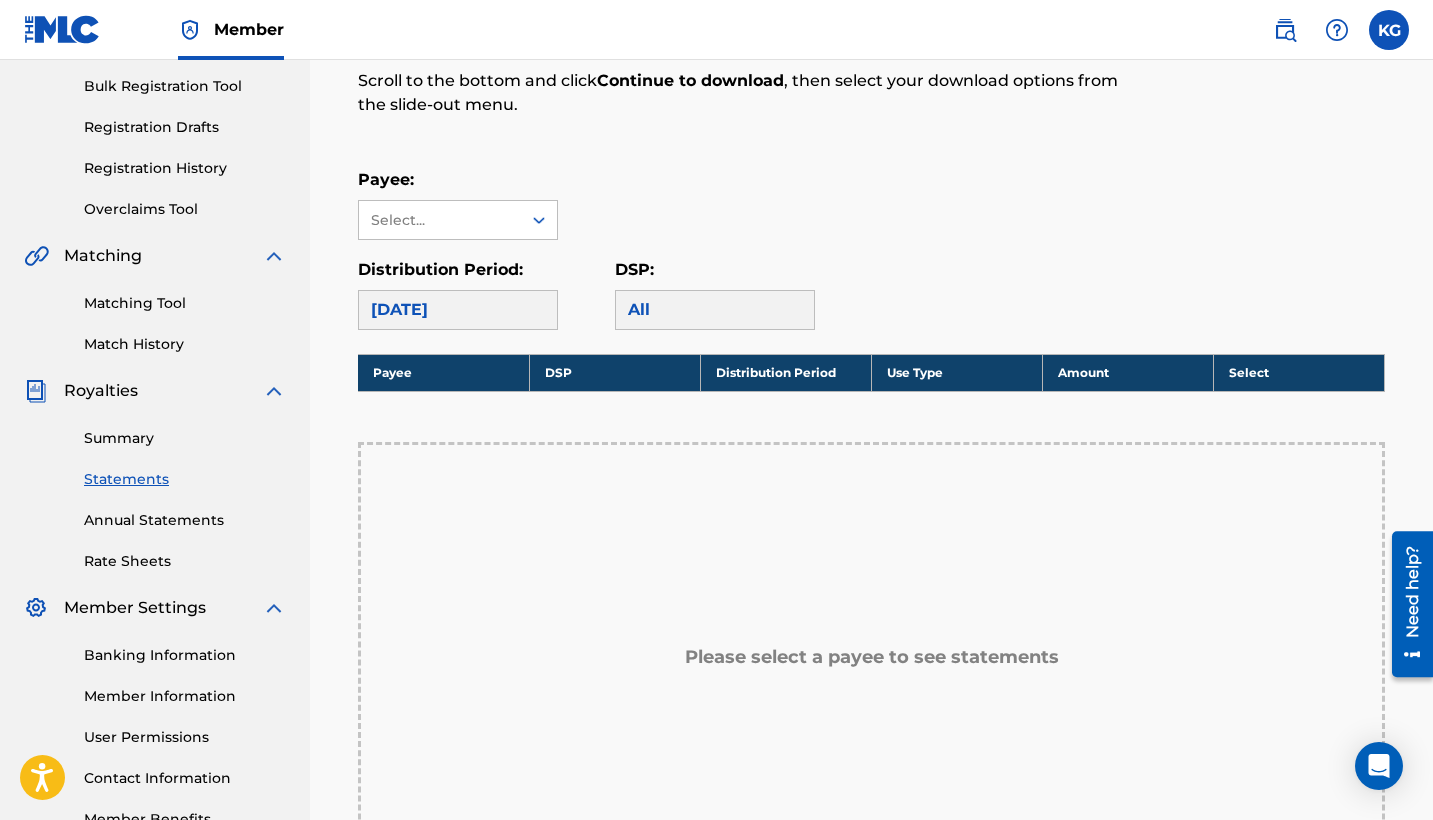click on "Please select a payee to see statements" at bounding box center [871, 658] 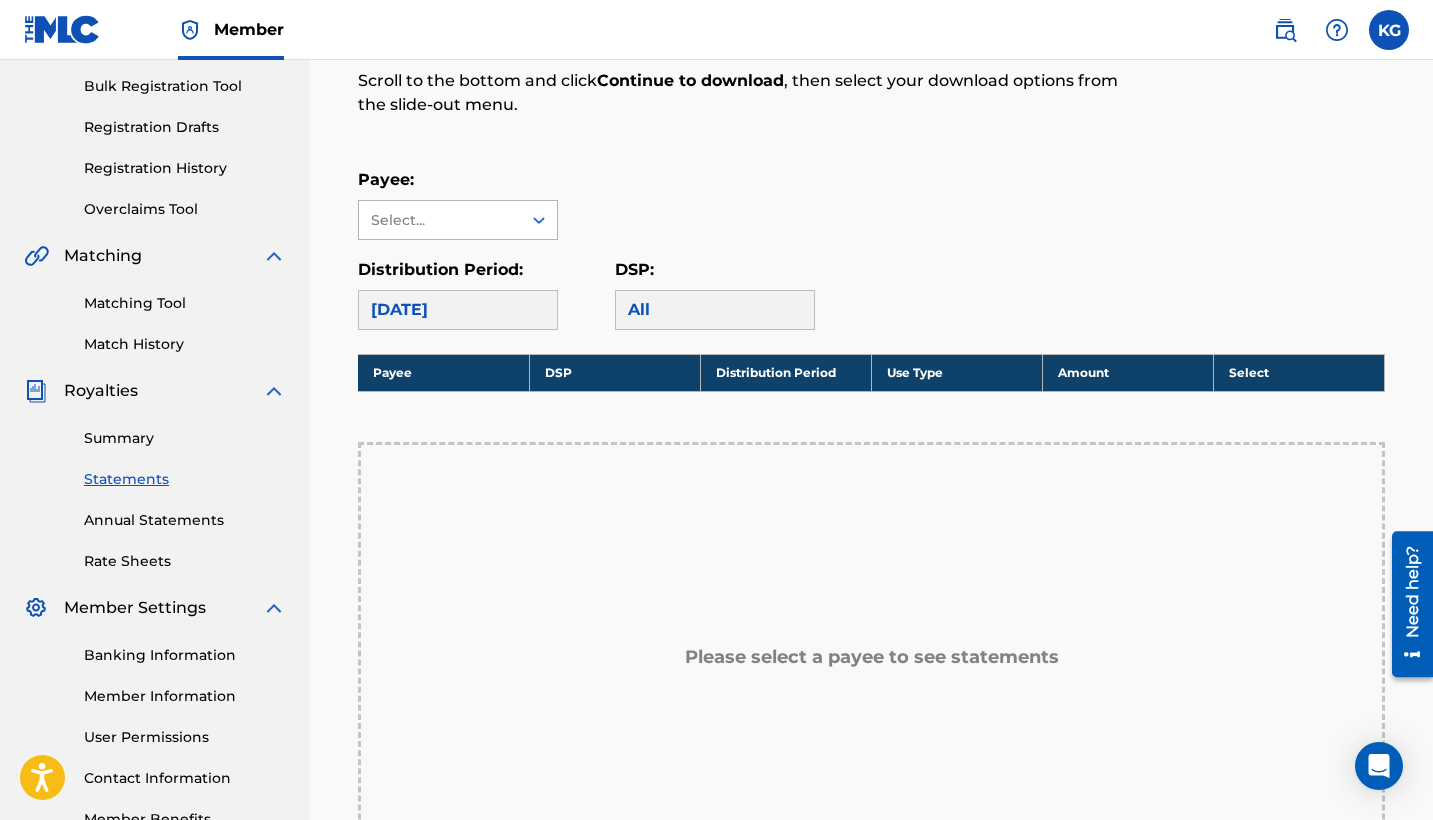 click on "Select..." at bounding box center [439, 220] 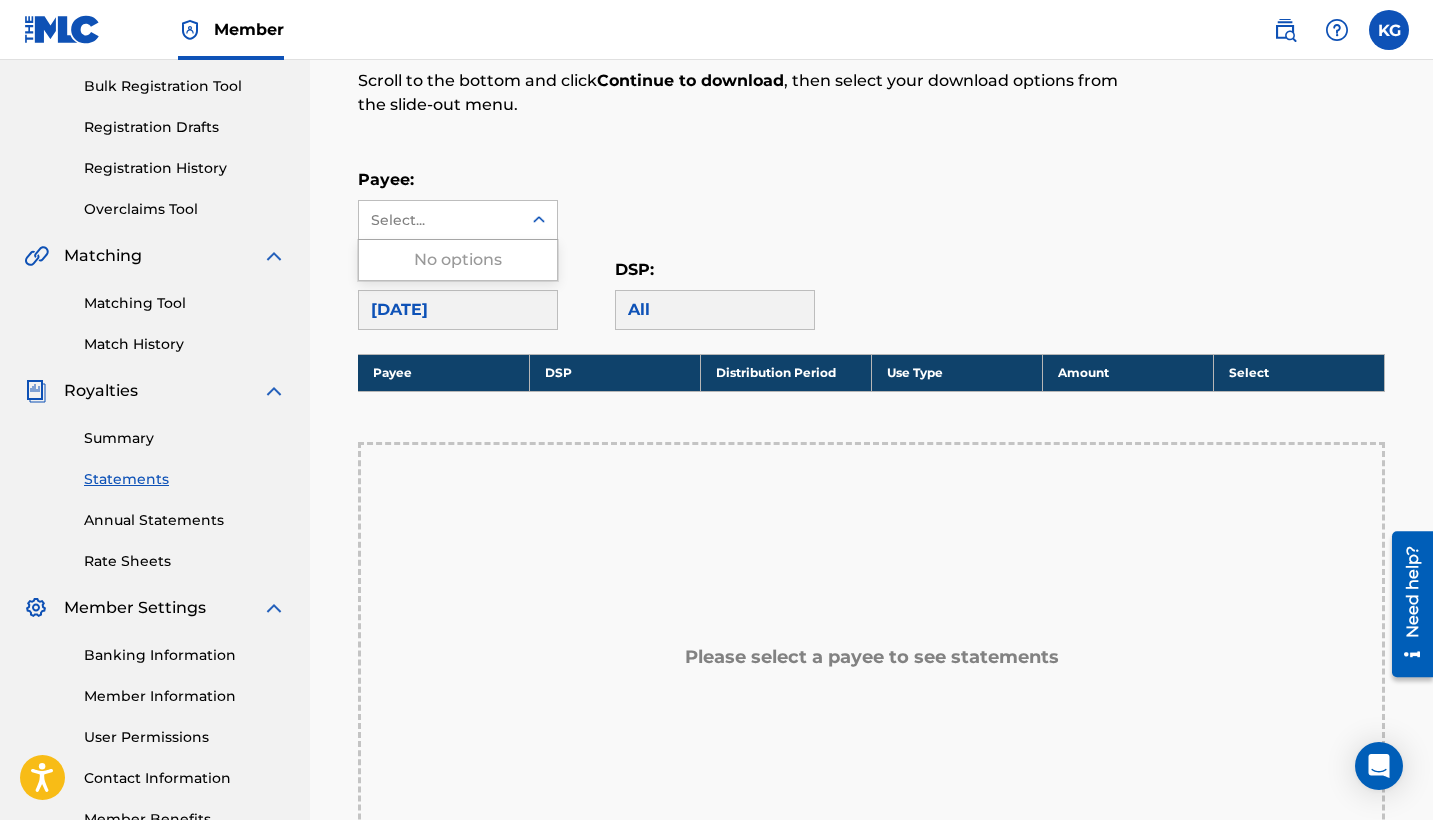 click on "Banking Information" at bounding box center [185, 655] 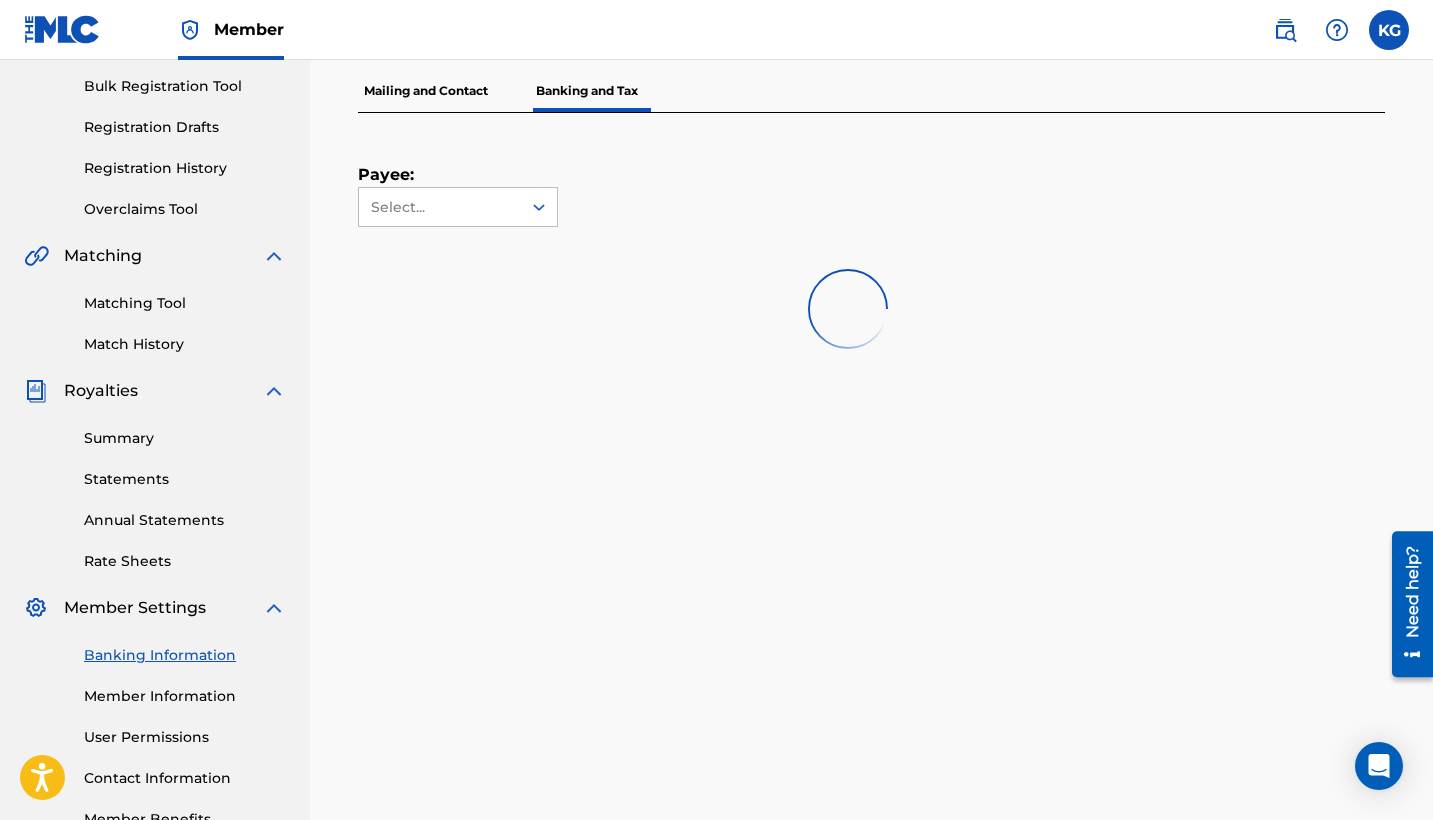 scroll, scrollTop: 0, scrollLeft: 0, axis: both 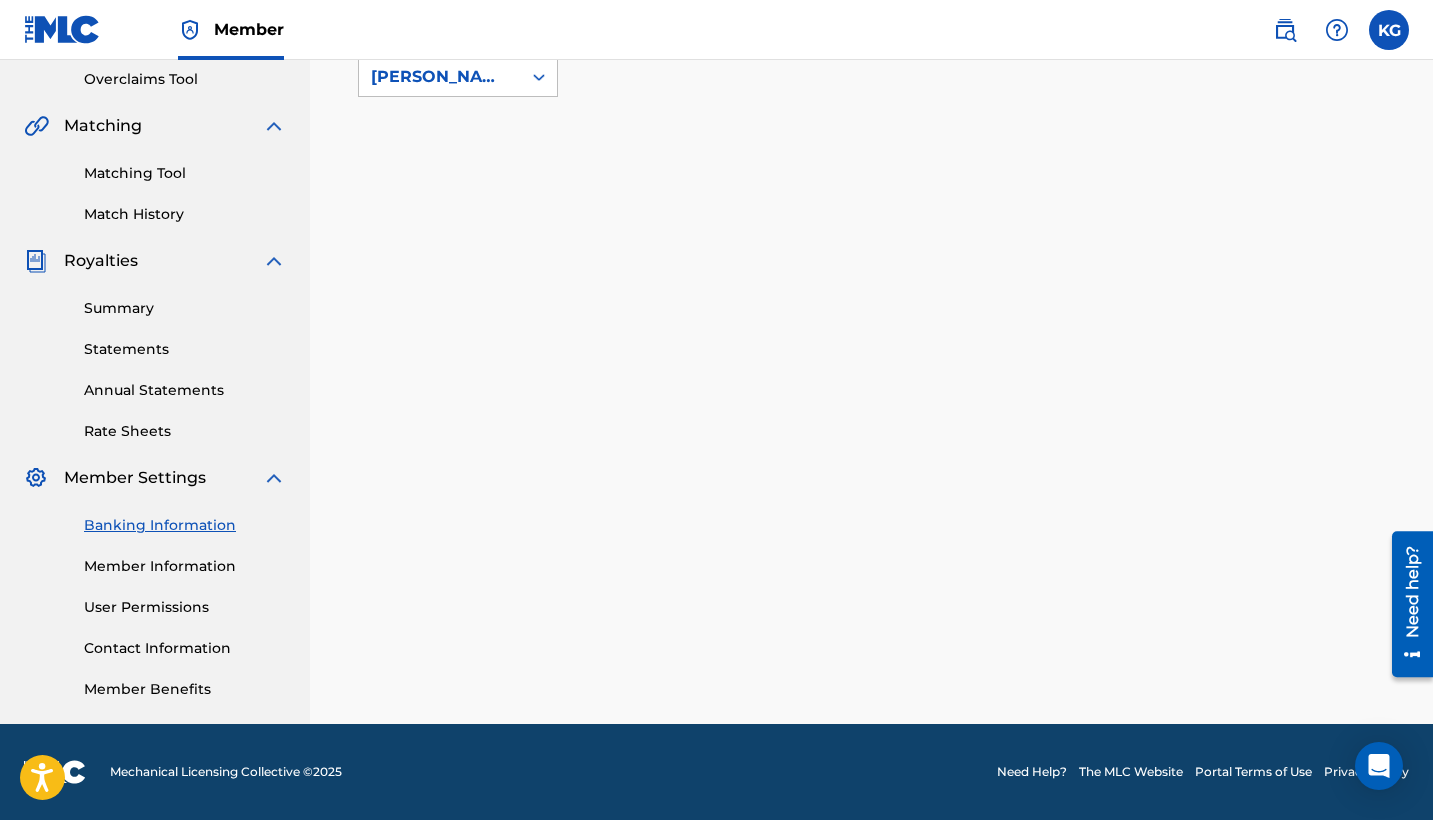 click on "Payee: [PERSON_NAME]" at bounding box center [871, 349] 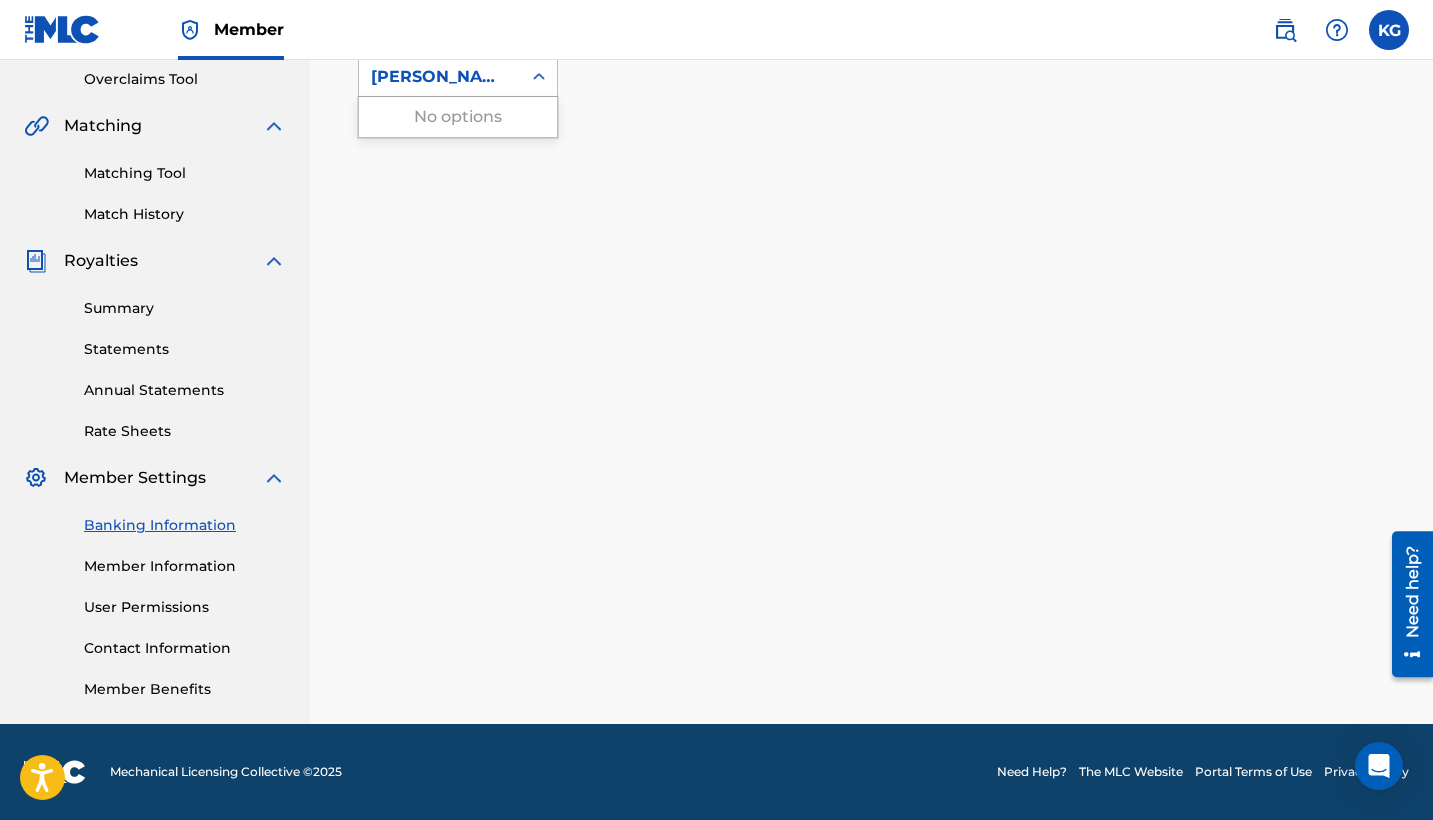 click on "[PERSON_NAME]" at bounding box center (440, 77) 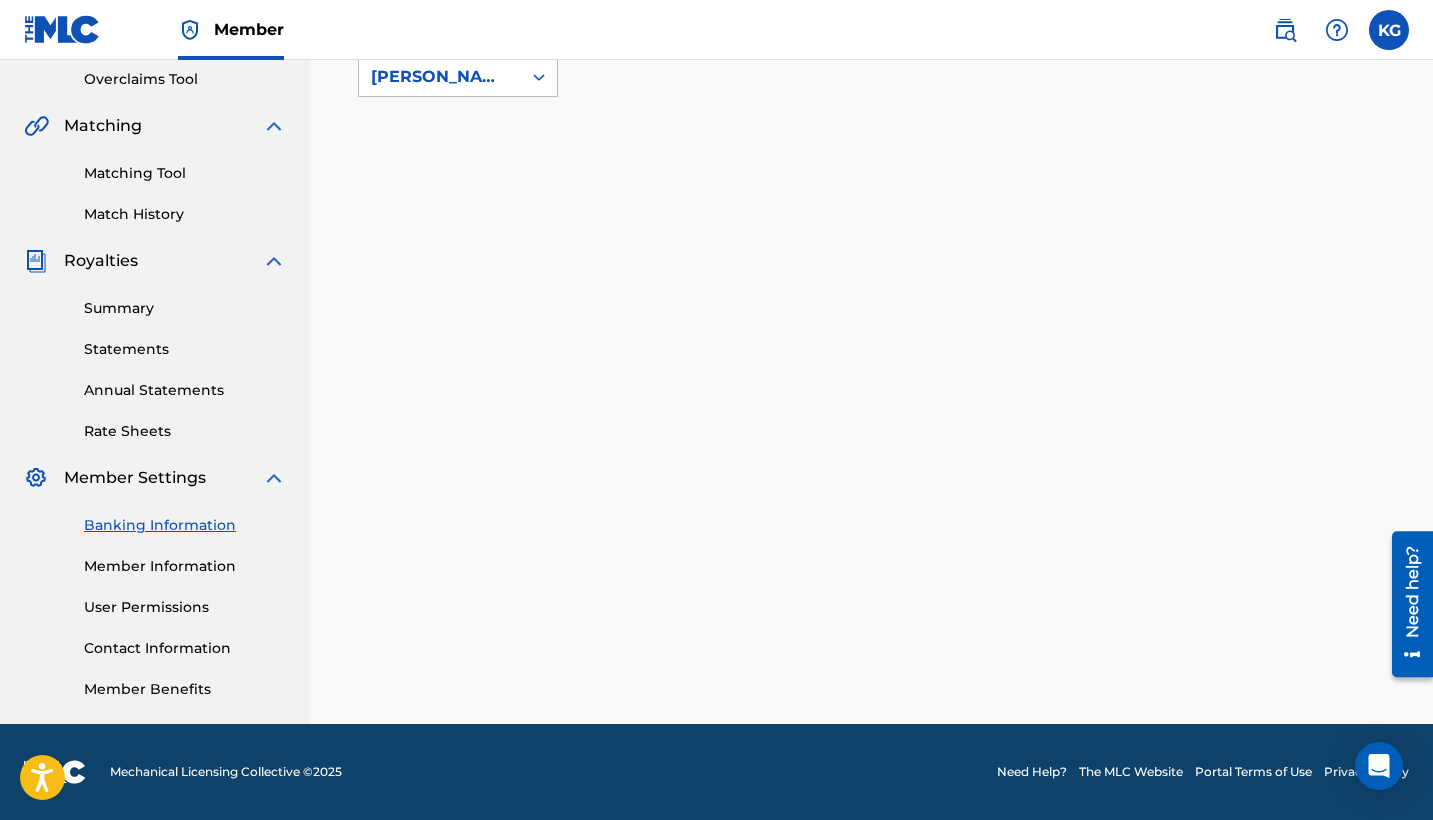 scroll, scrollTop: 331, scrollLeft: 0, axis: vertical 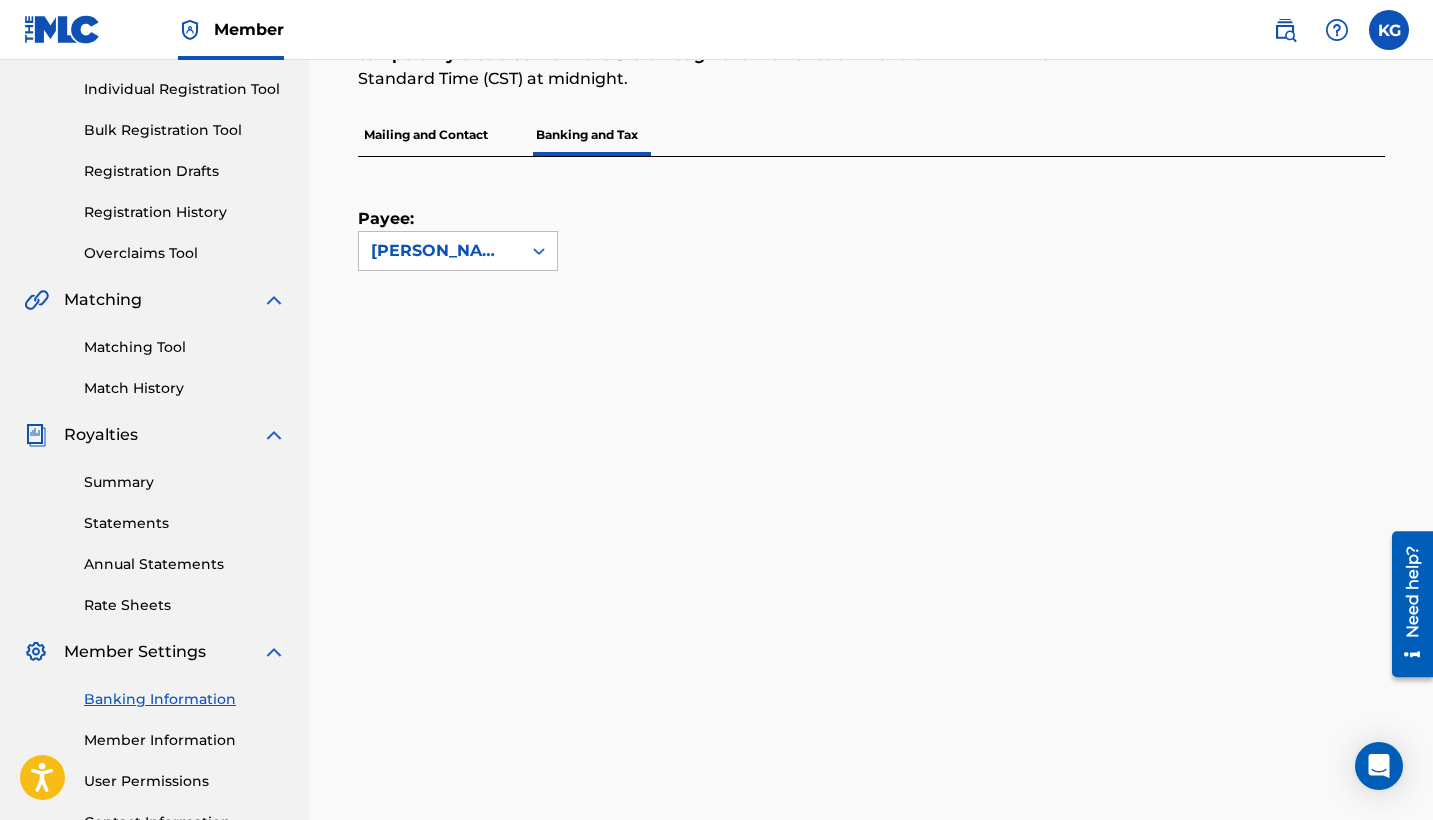 click on "Mailing and Contact" at bounding box center (426, 135) 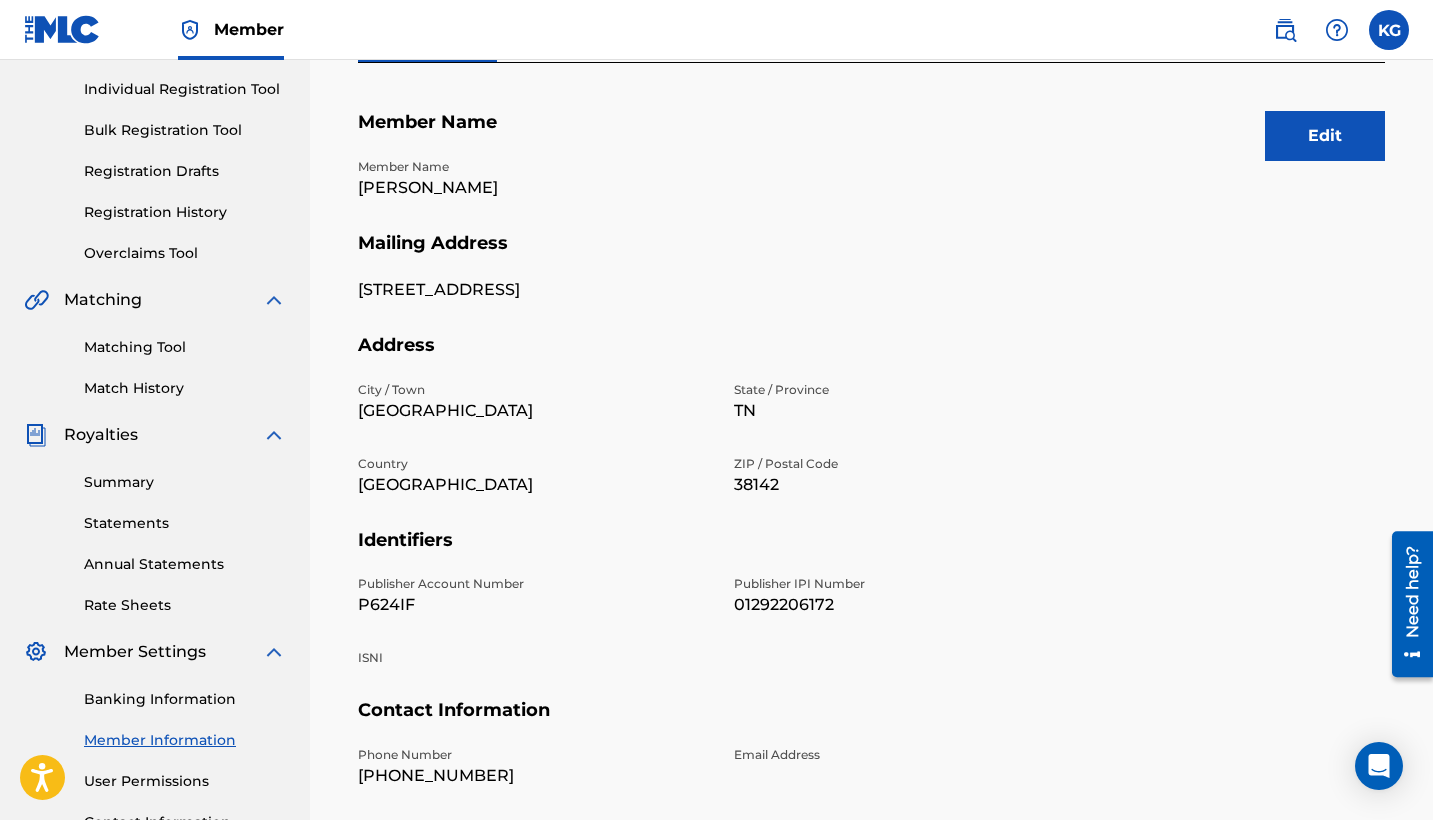 scroll, scrollTop: 0, scrollLeft: 0, axis: both 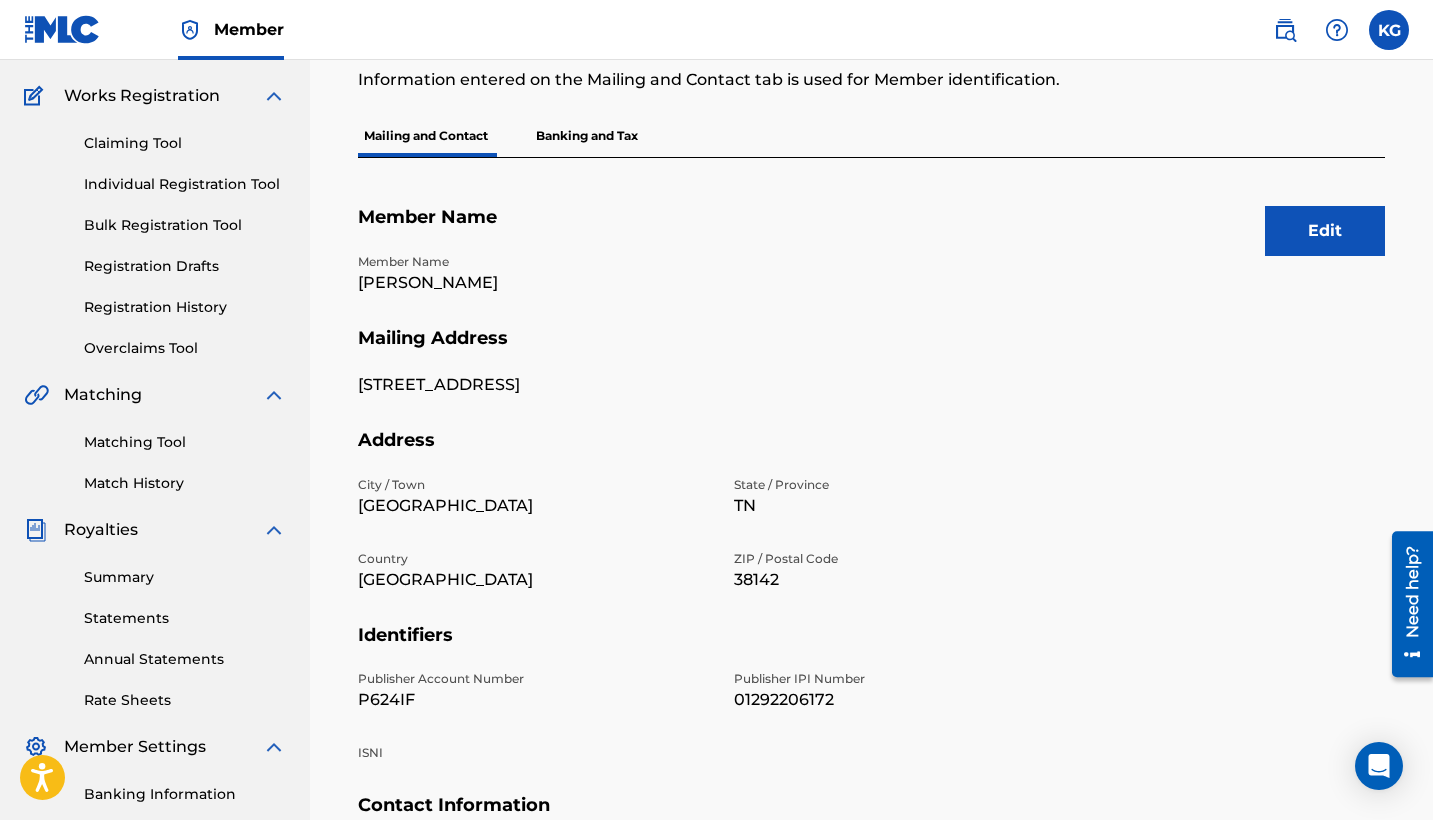 click on "Banking and Tax" at bounding box center (587, 136) 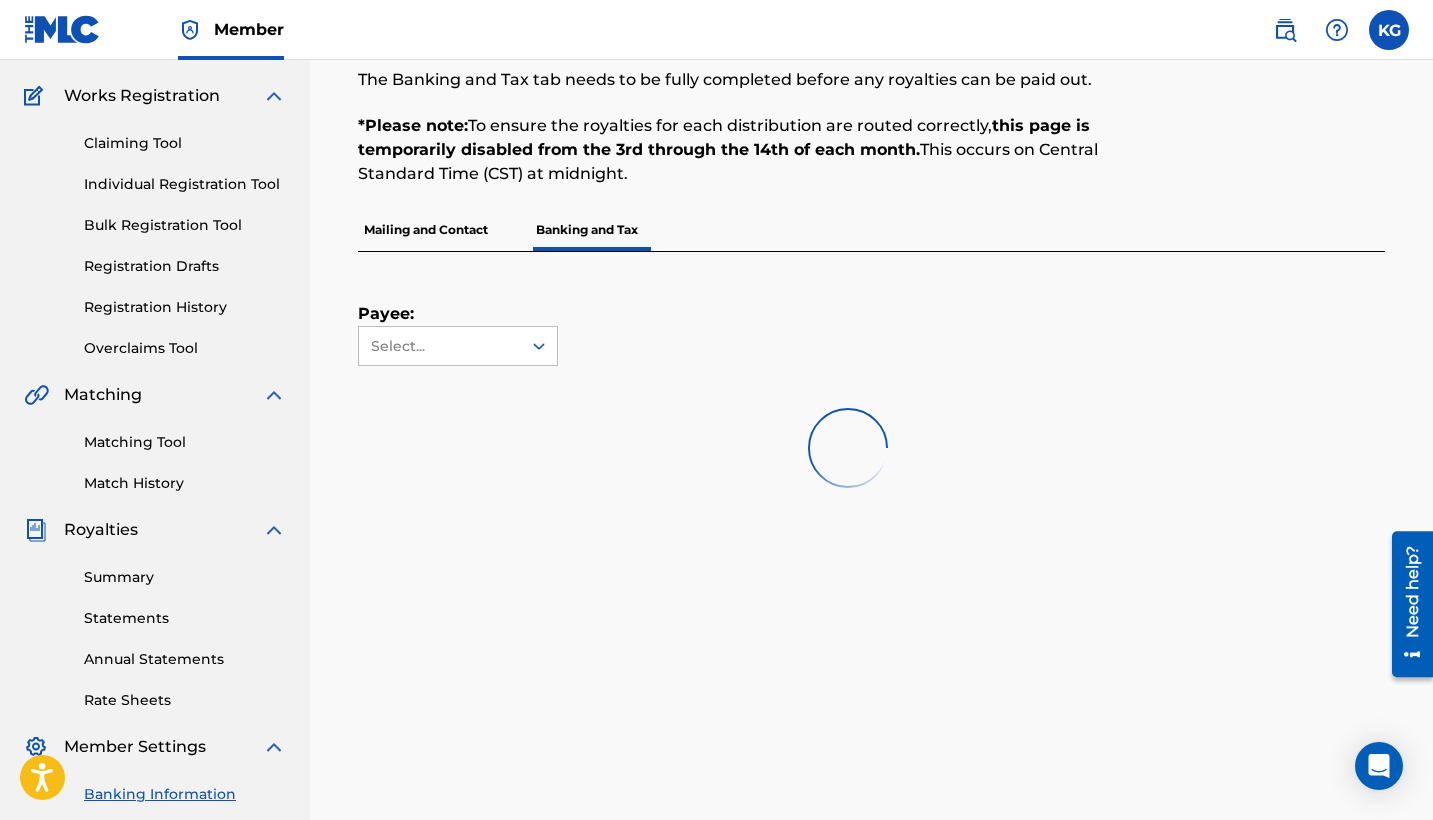scroll, scrollTop: 0, scrollLeft: 0, axis: both 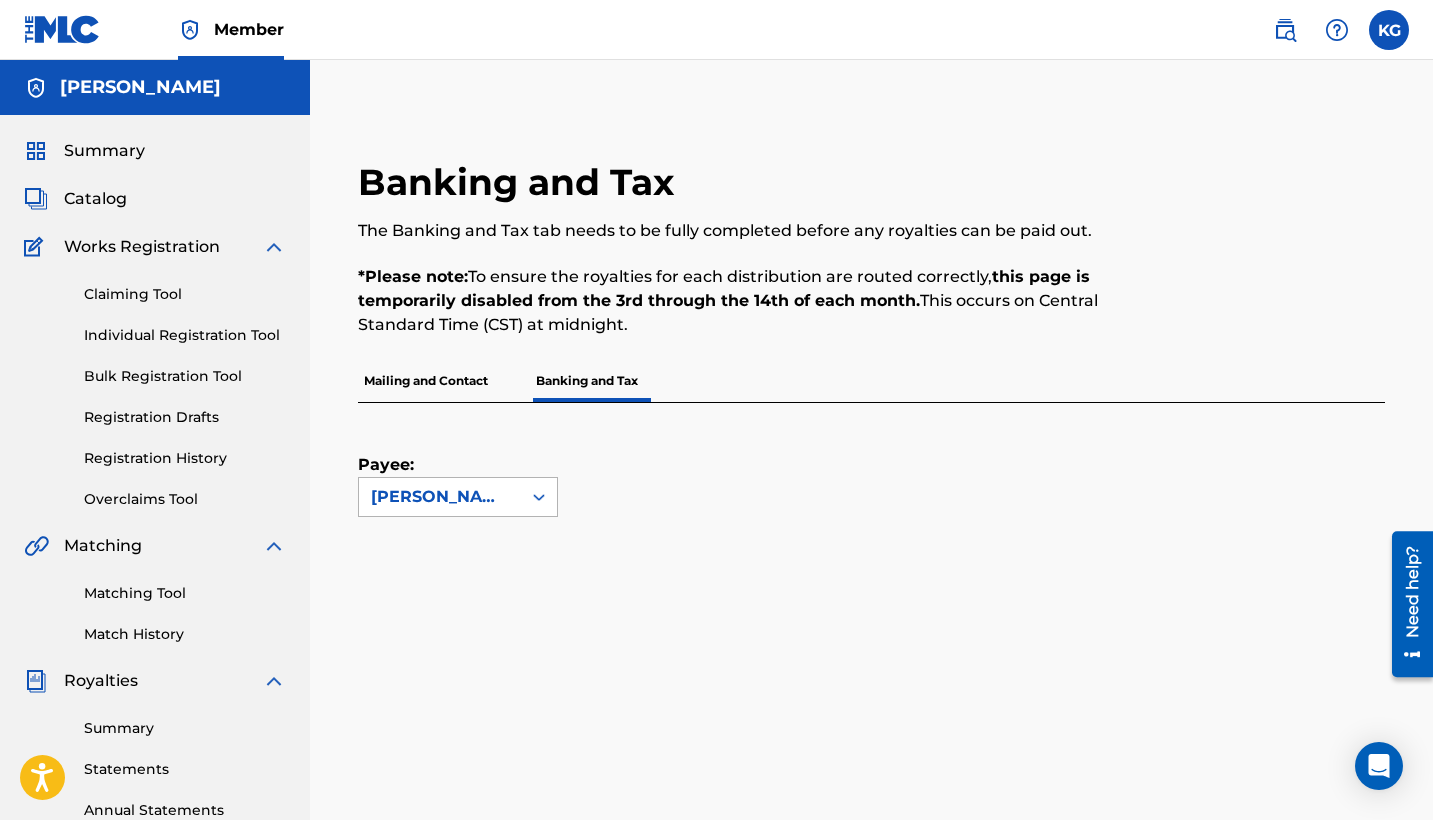 click on "[PERSON_NAME]" at bounding box center (440, 497) 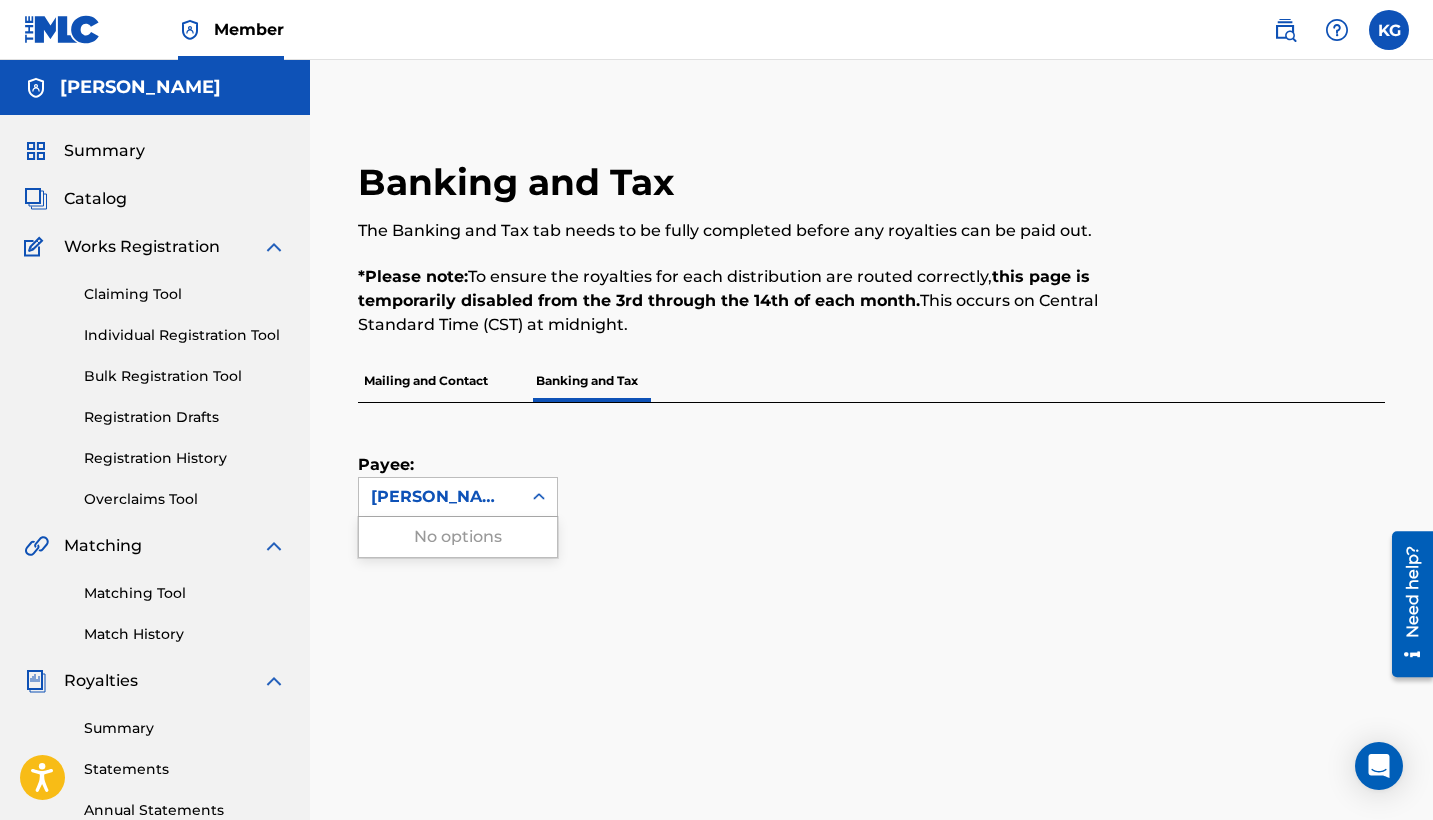 click on "Payee: Use Up and Down to choose options, press Enter to select the currently focused option, press Escape to exit the menu, press Tab to select the option and exit the menu. [PERSON_NAME] No options" at bounding box center [847, 460] 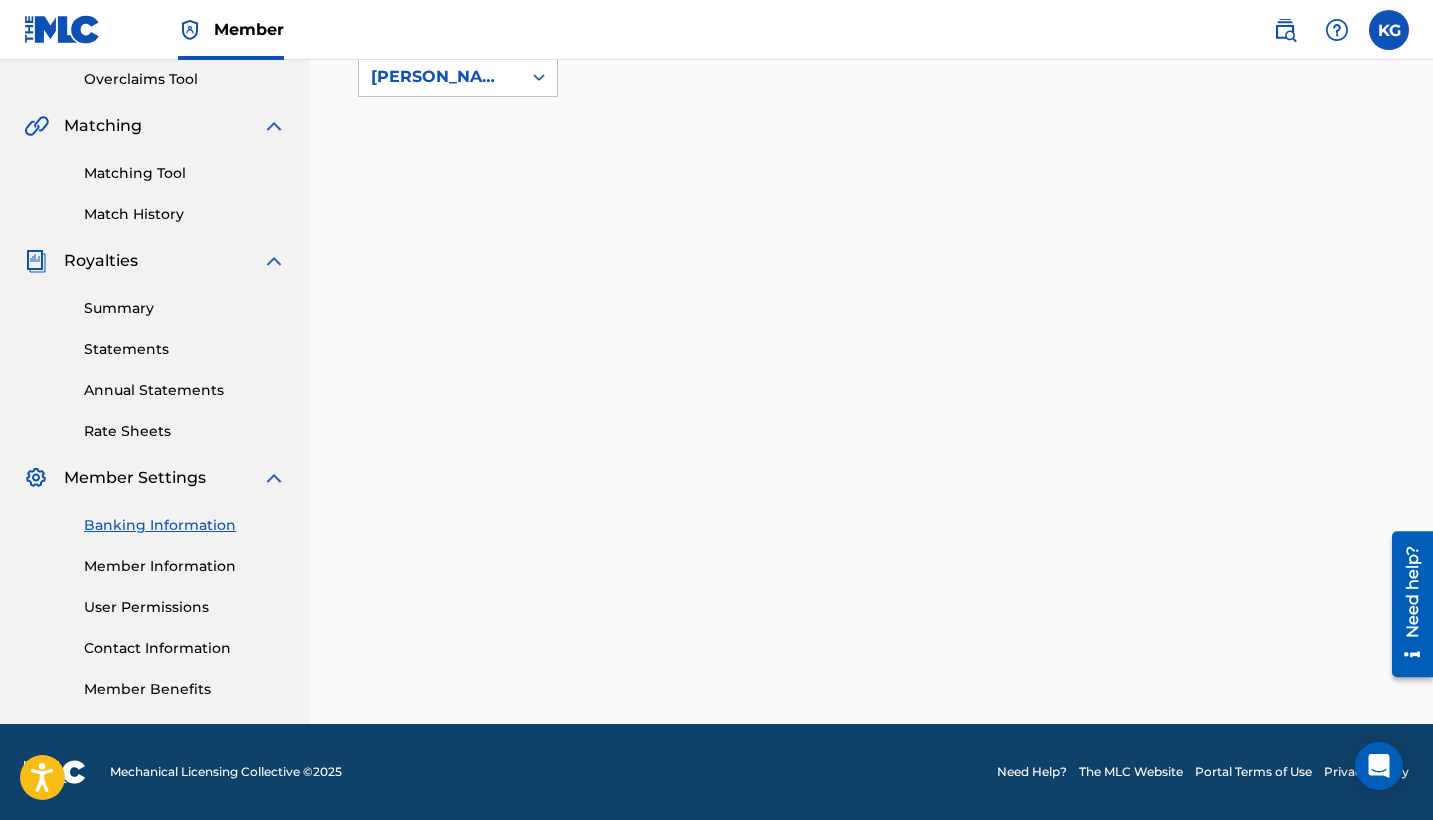 scroll, scrollTop: 420, scrollLeft: 0, axis: vertical 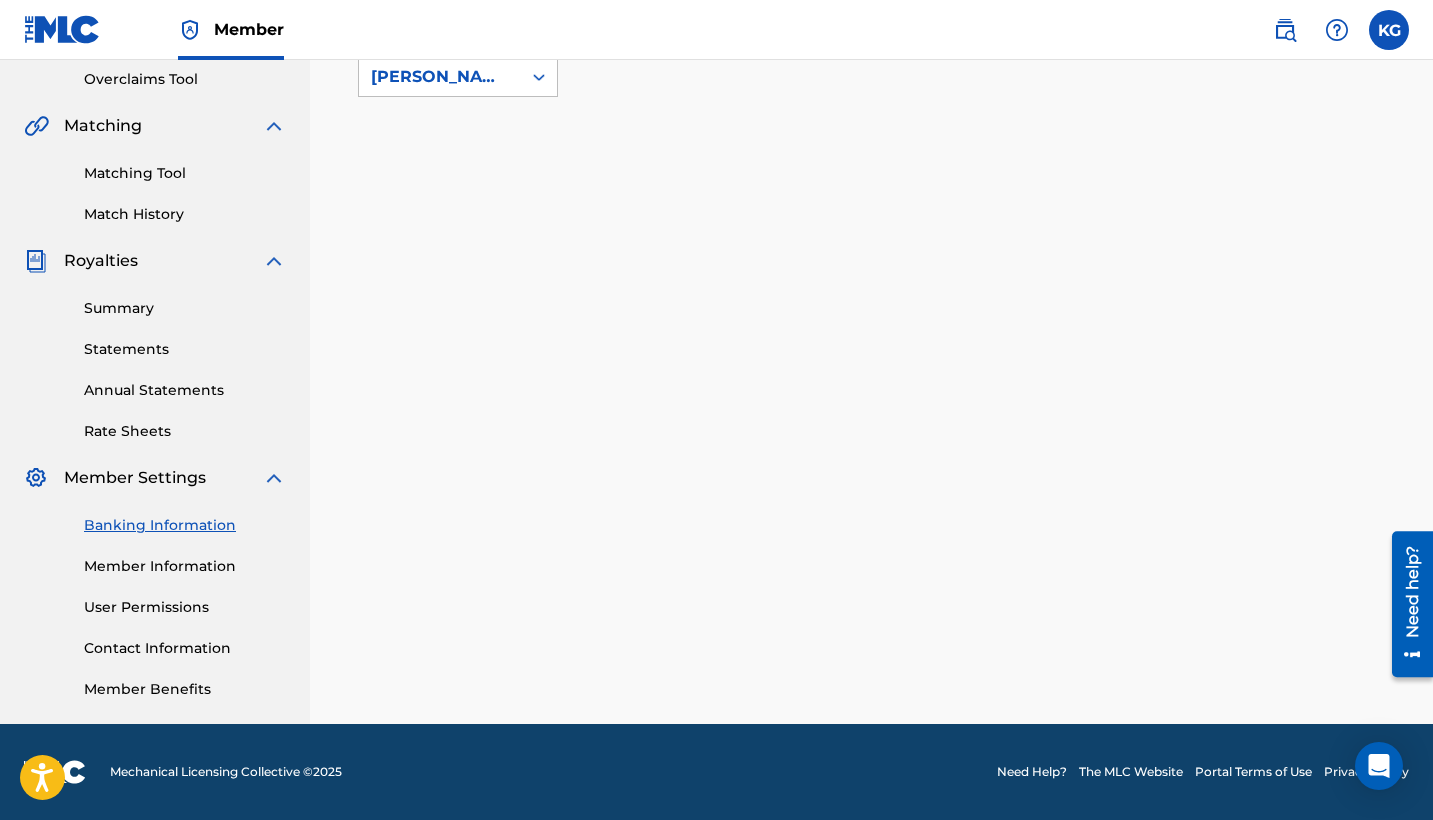 click on "Member Benefits" at bounding box center [185, 689] 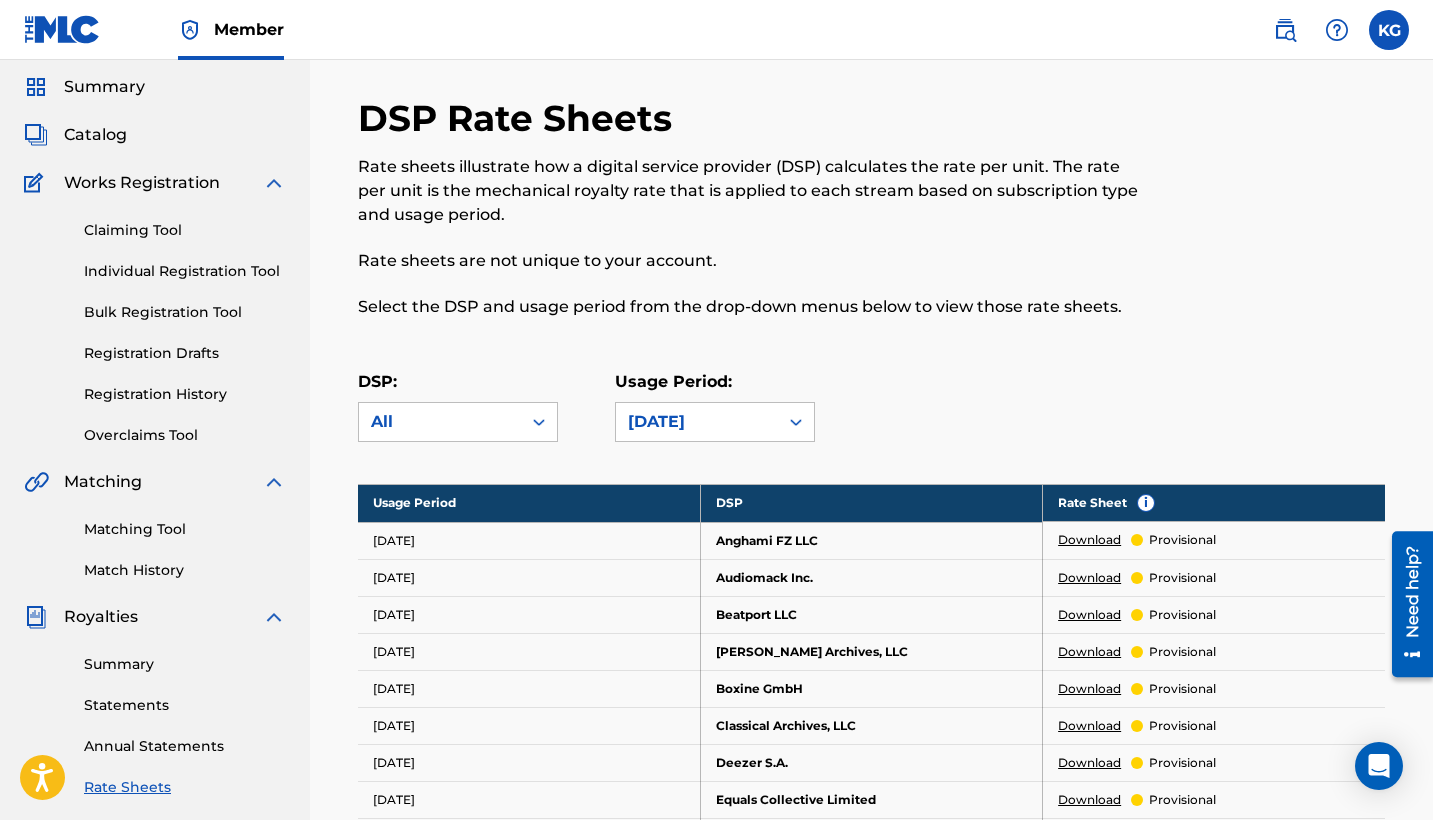 scroll, scrollTop: 61, scrollLeft: 0, axis: vertical 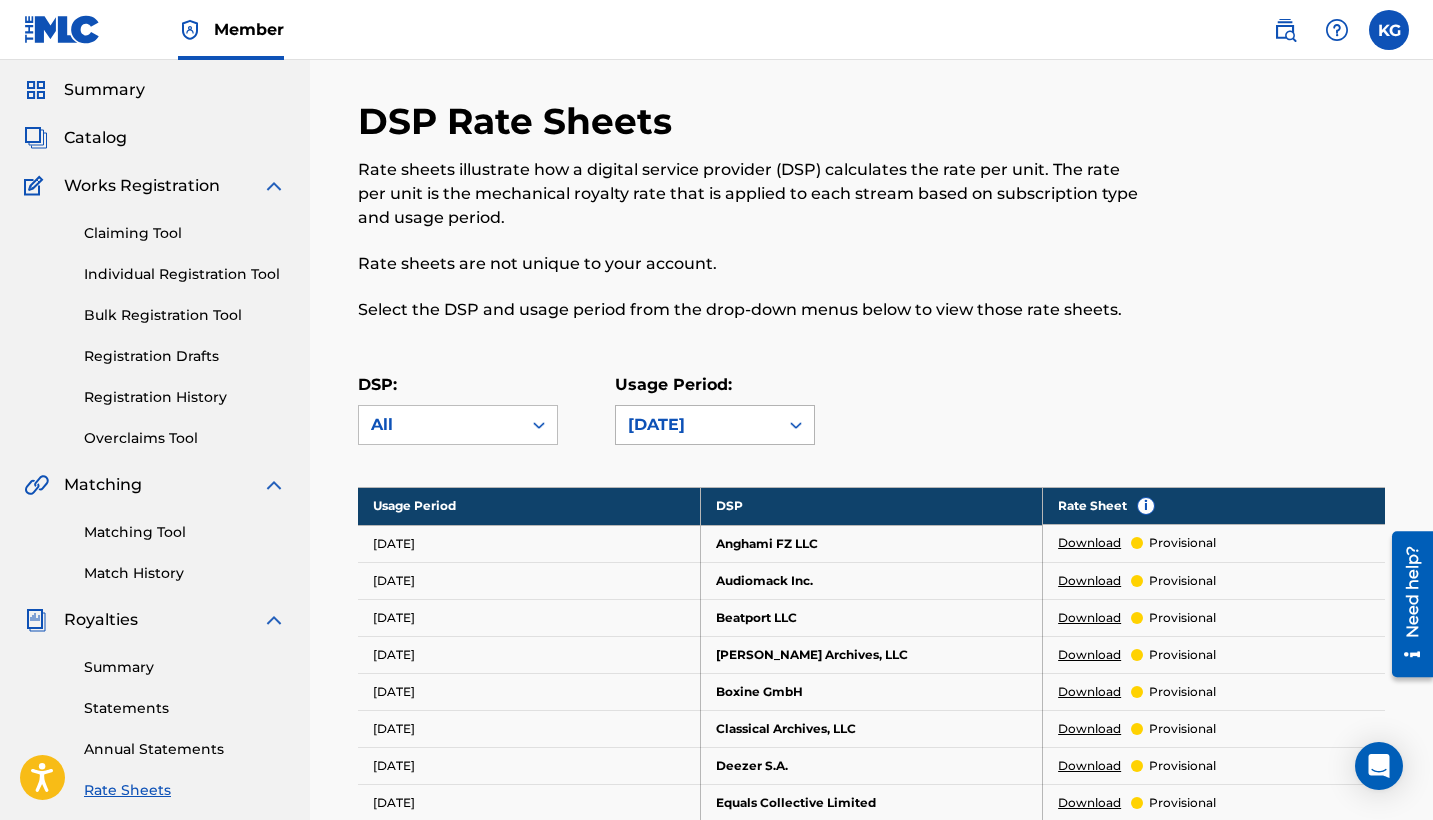 click on "[DATE]" at bounding box center (697, 425) 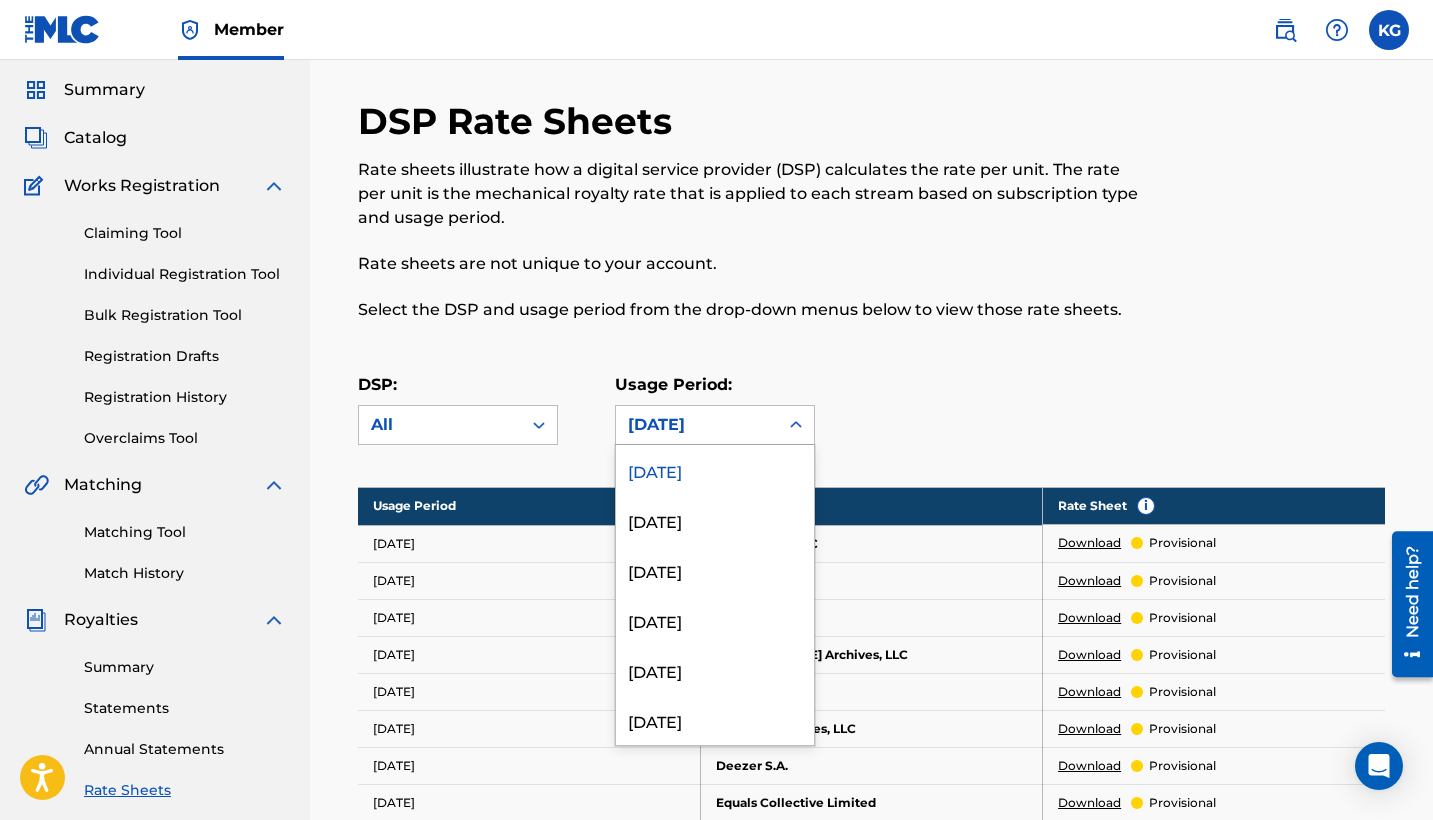 click on "Usage Period: [DATE] selected, 1 of 211. 211 results available. Use Up and Down to choose options, press Enter to select the currently focused option, press Escape to exit the menu, press Tab to select the option and exit the menu. [DATE] [DATE] [DATE] [DATE] [DATE] [DATE] [DATE] [DATE] [DATE] [DATE] [DATE] [DATE] [DATE] [DATE] [DATE] [DATE] [DATE] [DATE] [DATE] [DATE] [DATE] [DATE] [DATE] [DATE] [DATE] [DATE] [DATE] [DATE] [DATE] [DATE] [DATE] [DATE] [DATE] [DATE] [DATE] [DATE] [DATE] [DATE] [DATE] [DATE] [DATE] [DATE] [DATE] [DATE] [DATE] [DATE] [DATE] [DATE] [DATE] [DATE] [DATE] [DATE] [DATE] [DATE] [DATE] [DATE] [DATE] [DATE] [DATE] [DATE] [DATE] [DATE] [DATE] [DATE] [DATE]" at bounding box center [743, 409] 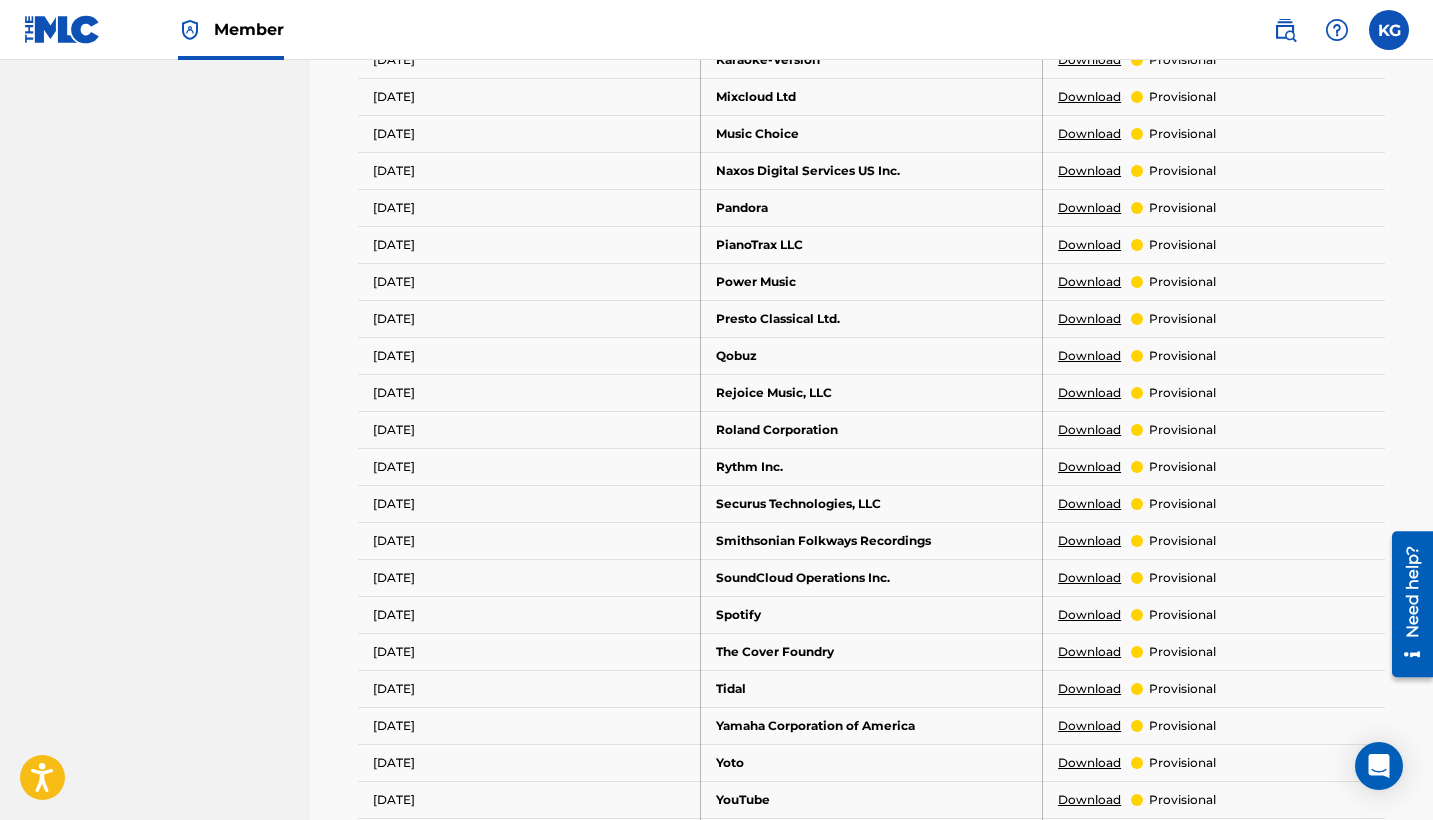 scroll, scrollTop: 1124, scrollLeft: 0, axis: vertical 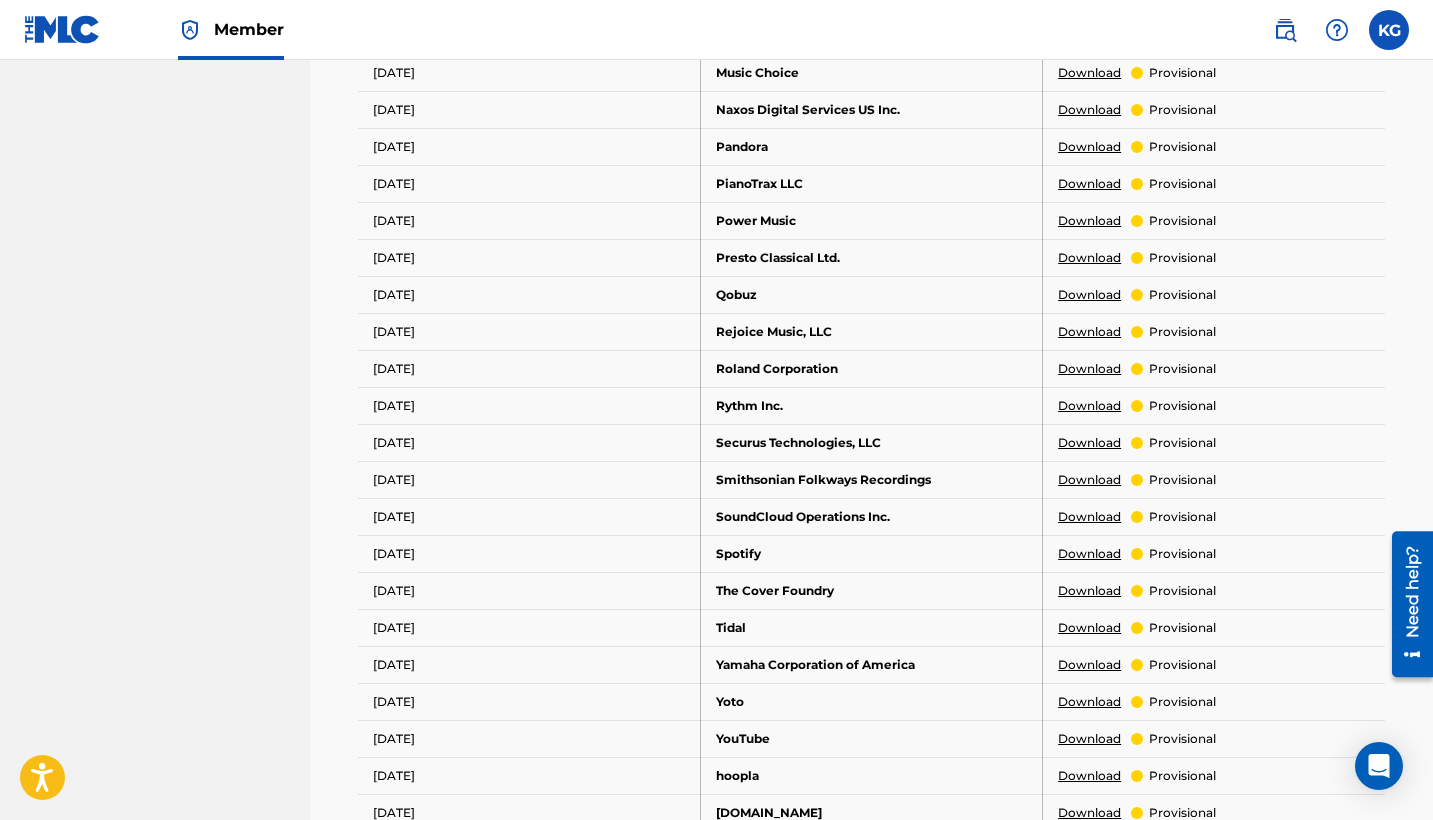 click on "Download" at bounding box center [1089, 554] 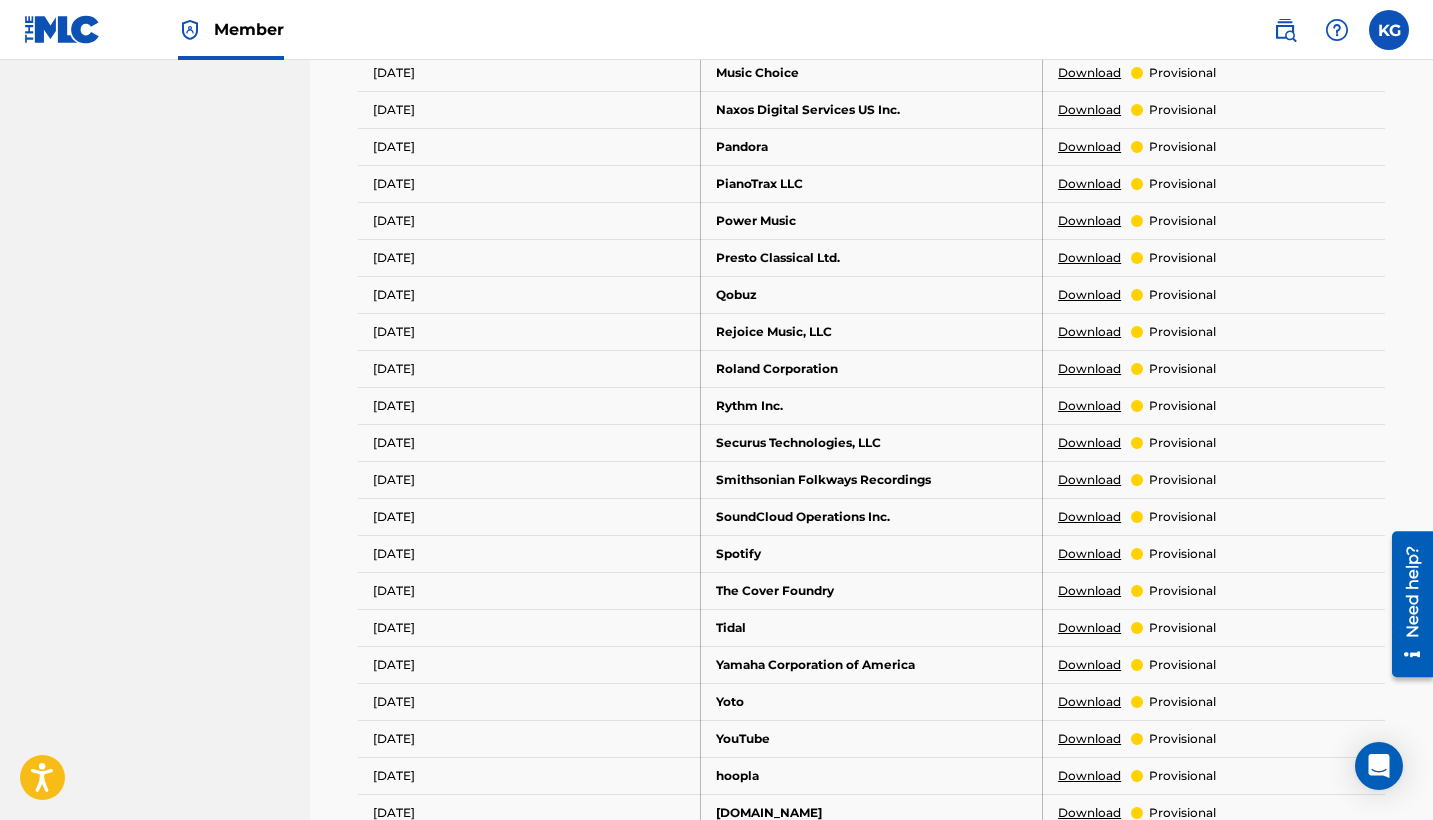 click on "Download" at bounding box center (1089, 554) 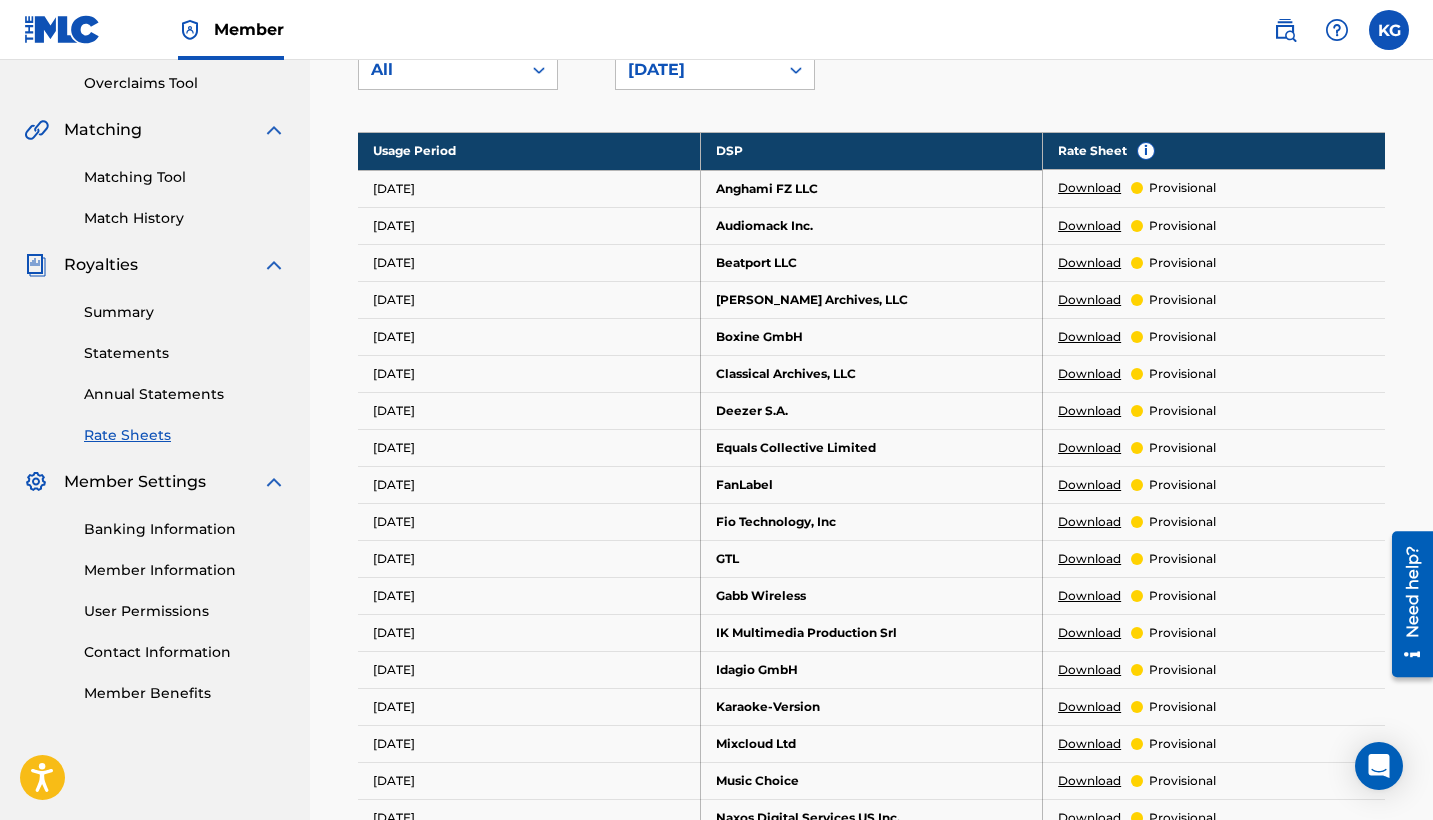 scroll, scrollTop: 408, scrollLeft: 0, axis: vertical 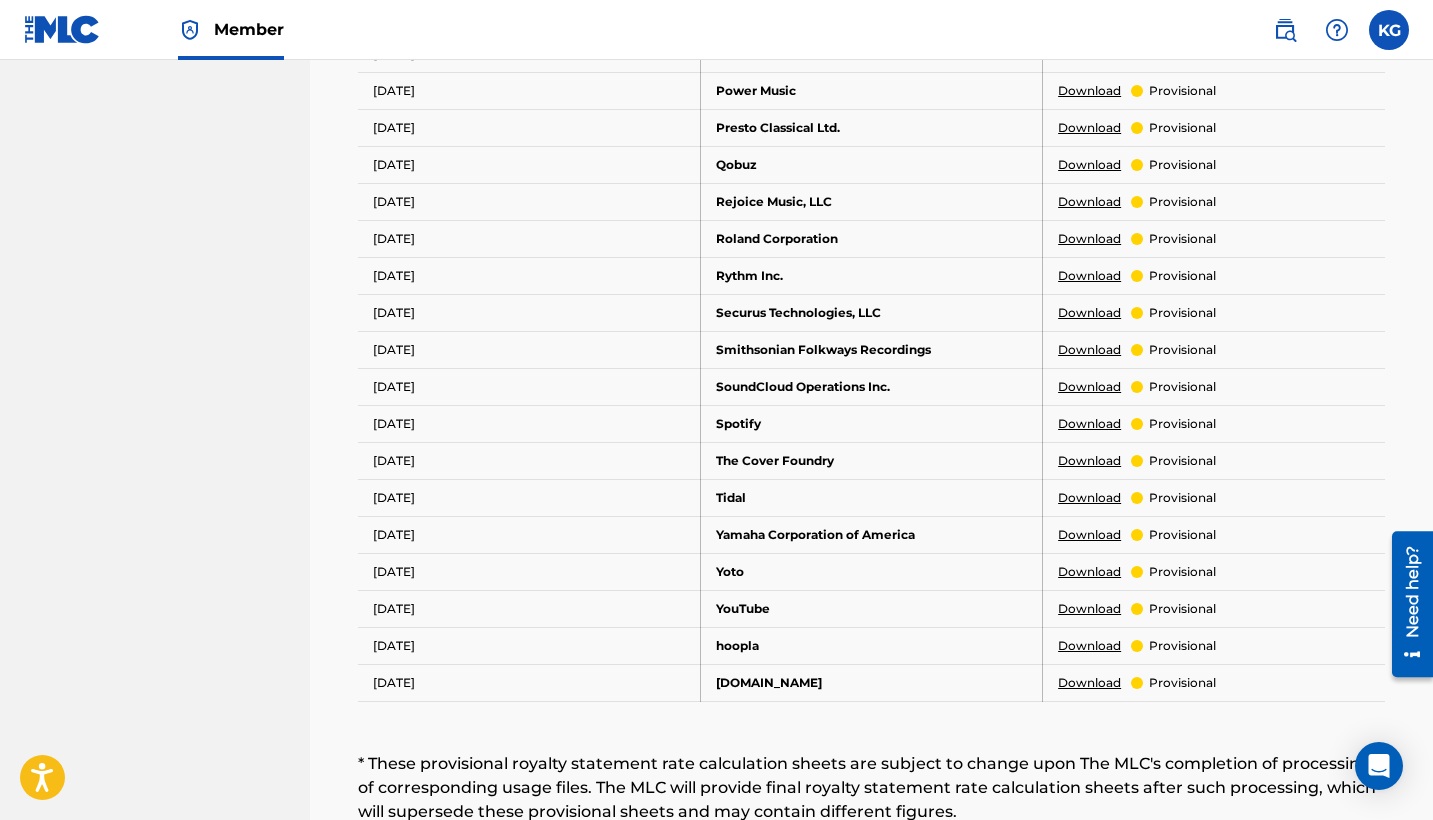 click on "provisional" at bounding box center (1182, 424) 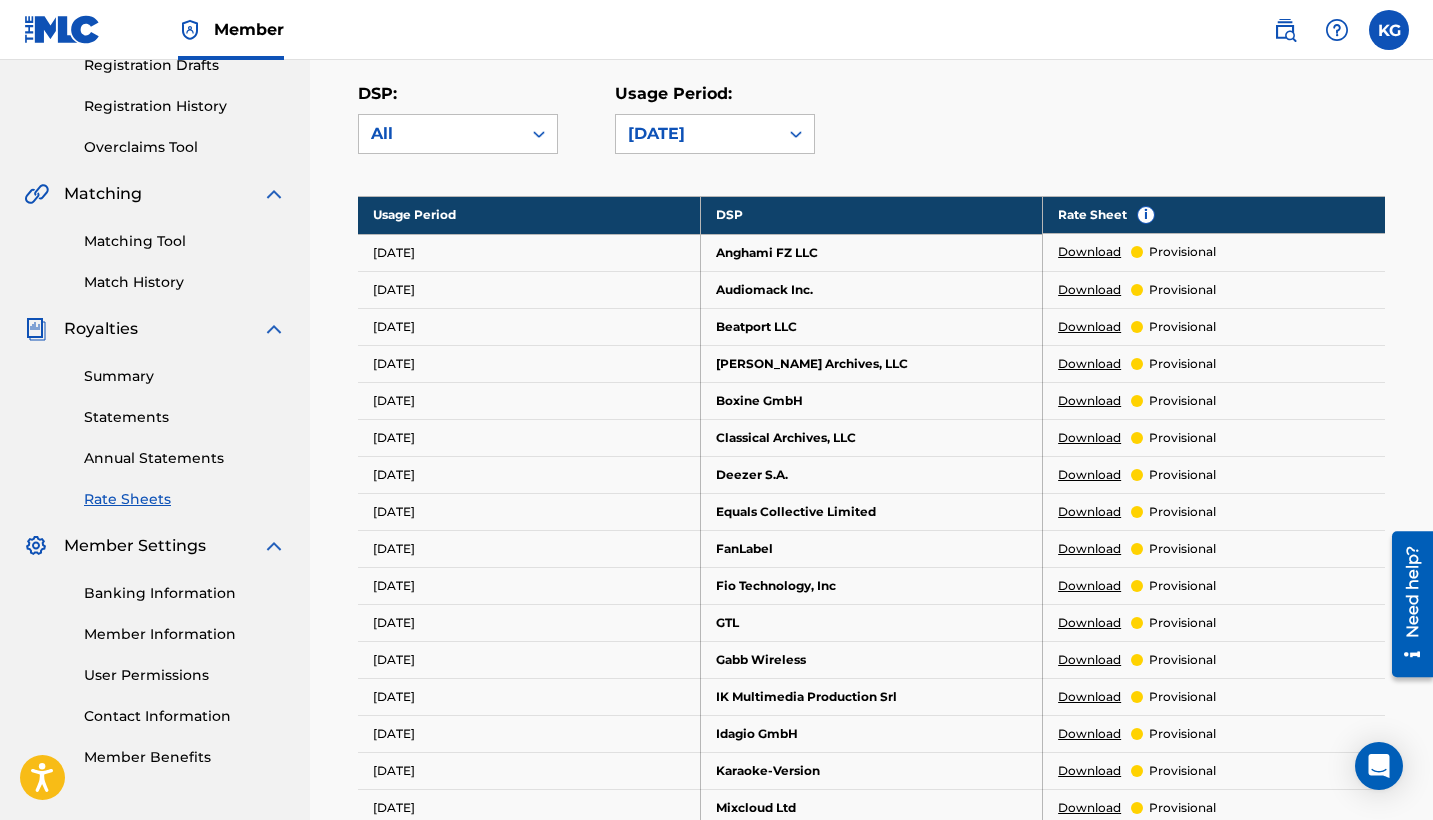 scroll, scrollTop: 347, scrollLeft: 0, axis: vertical 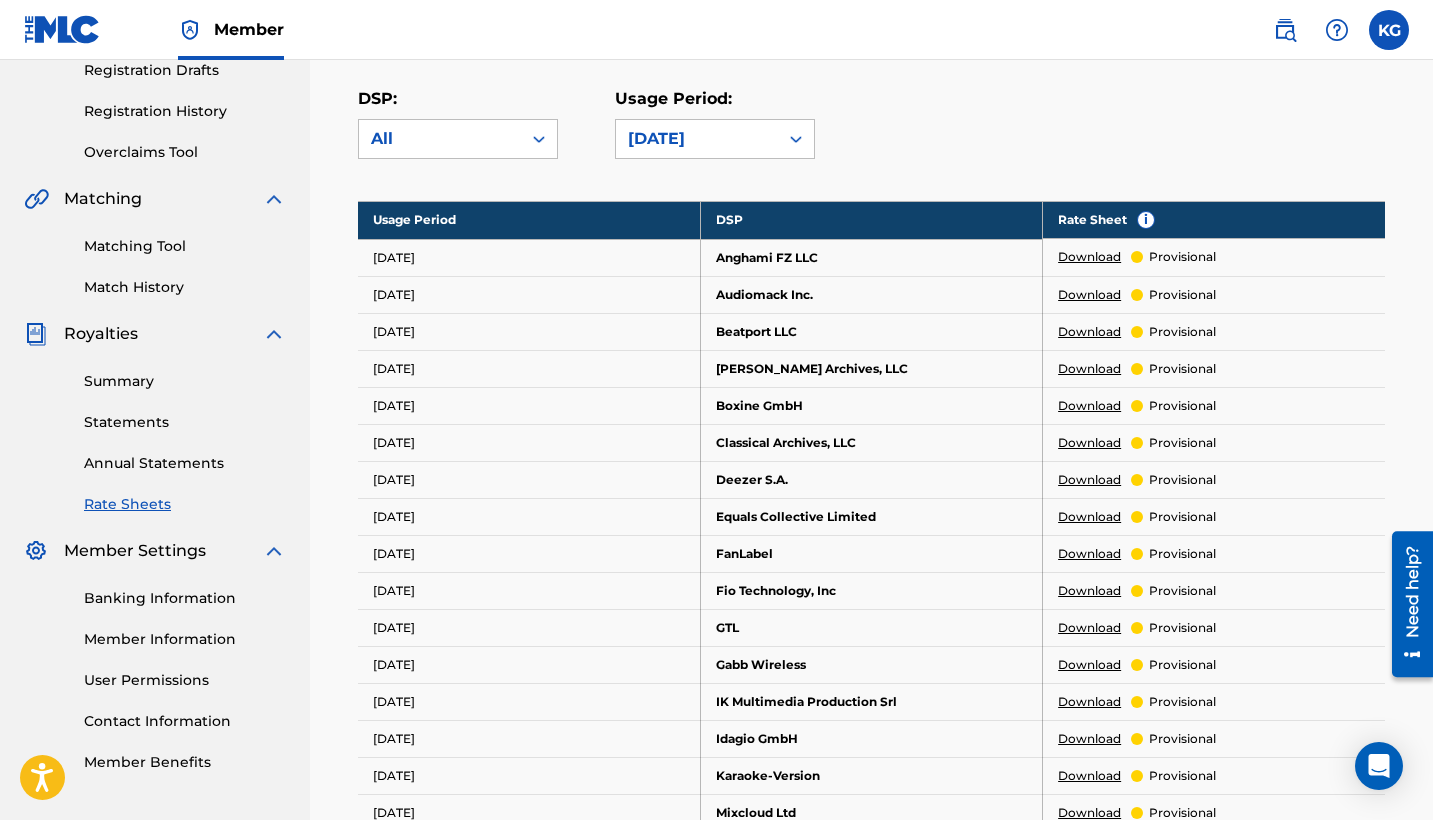 click on "Usage Period: [DATE]" at bounding box center [715, 123] 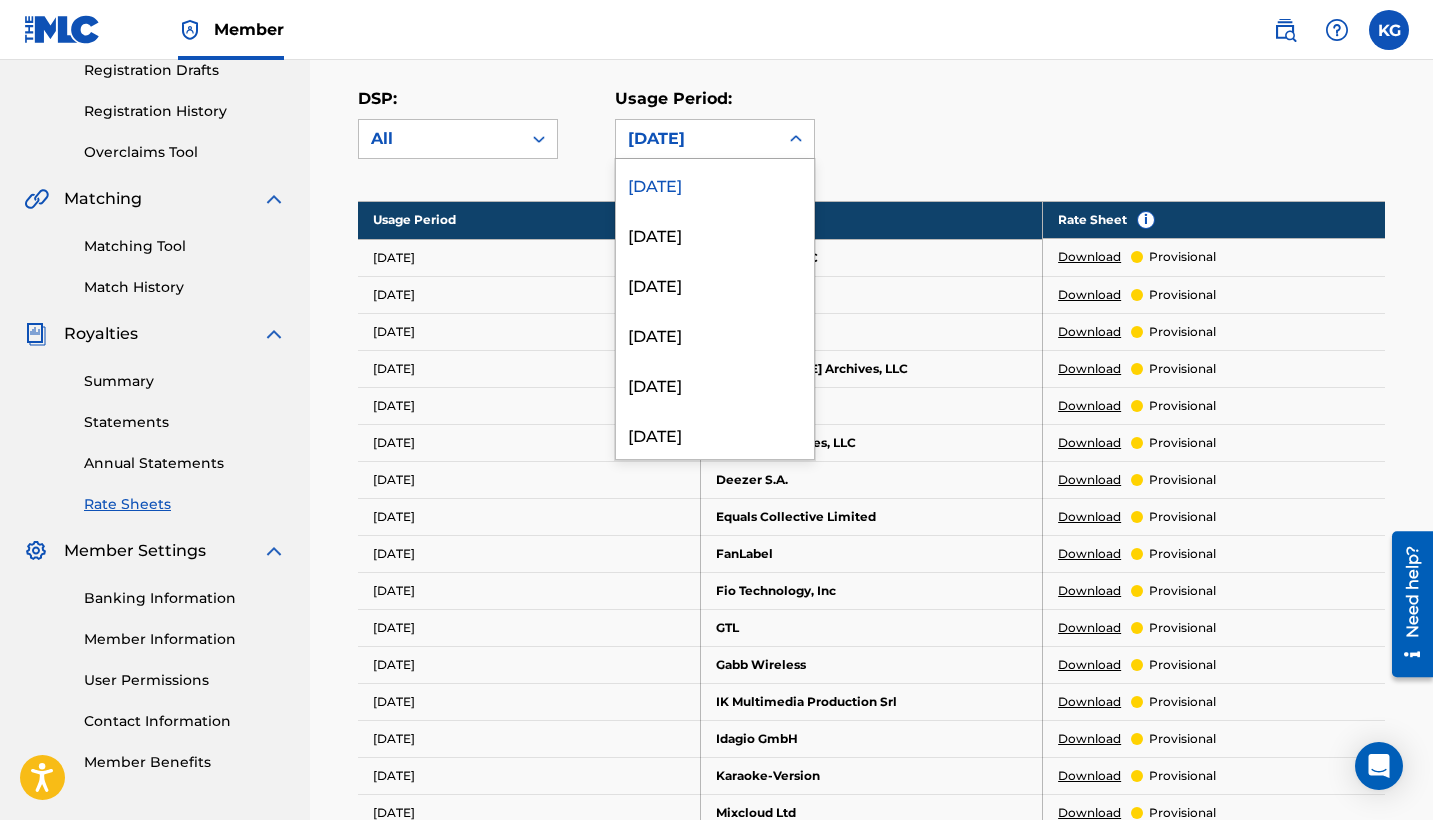 click on "[DATE]" at bounding box center [697, 139] 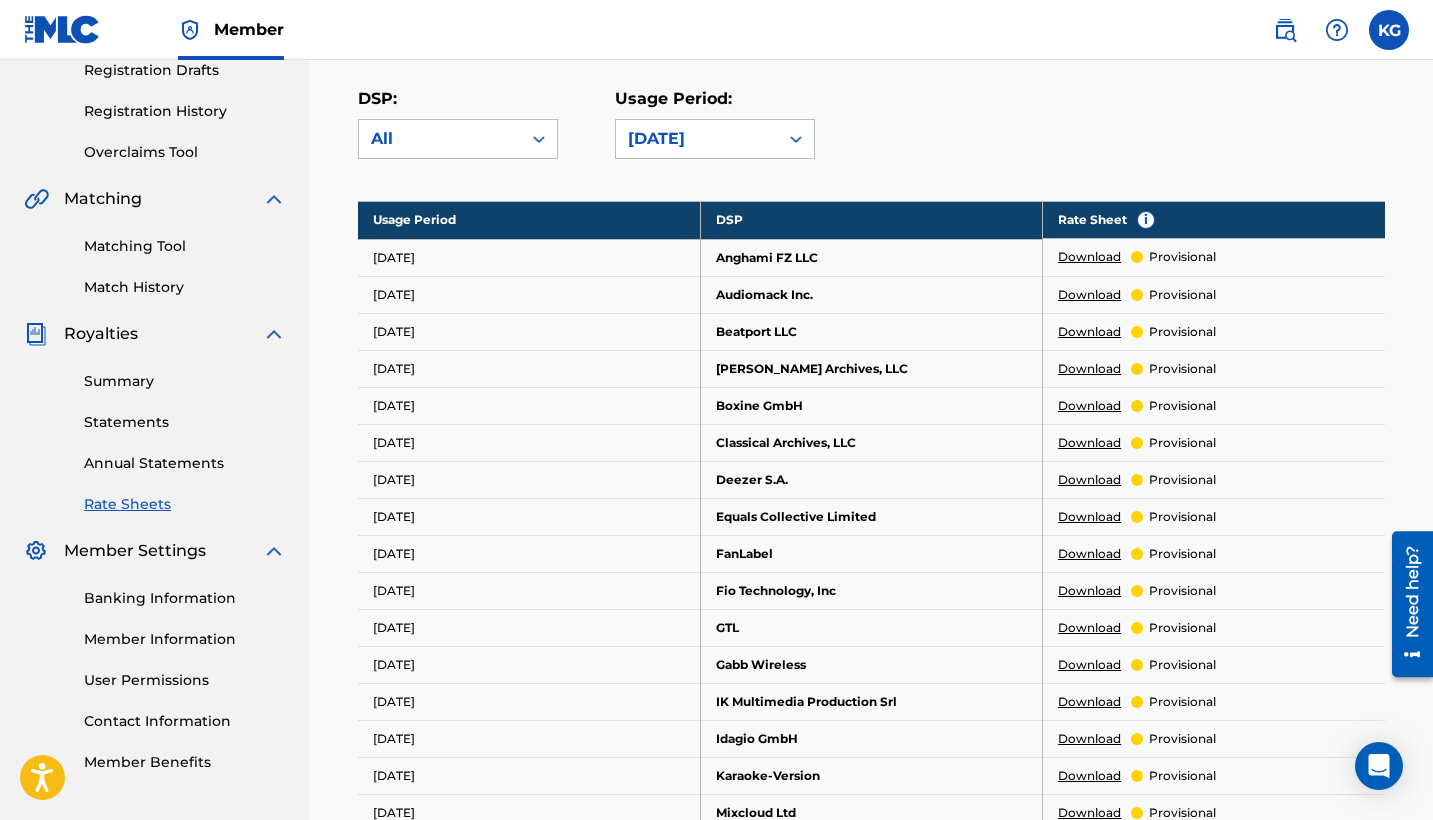 click 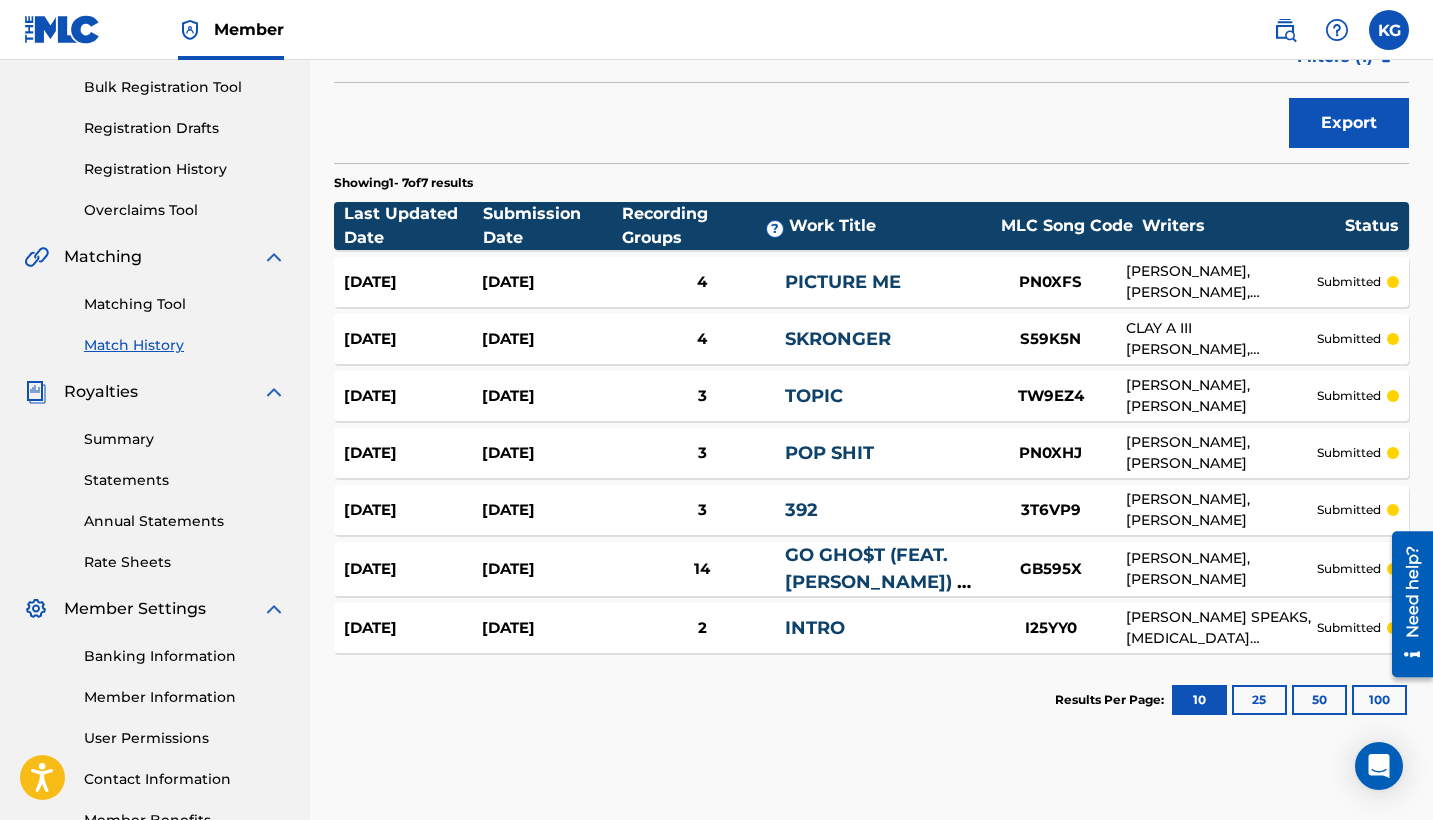 scroll, scrollTop: 286, scrollLeft: 0, axis: vertical 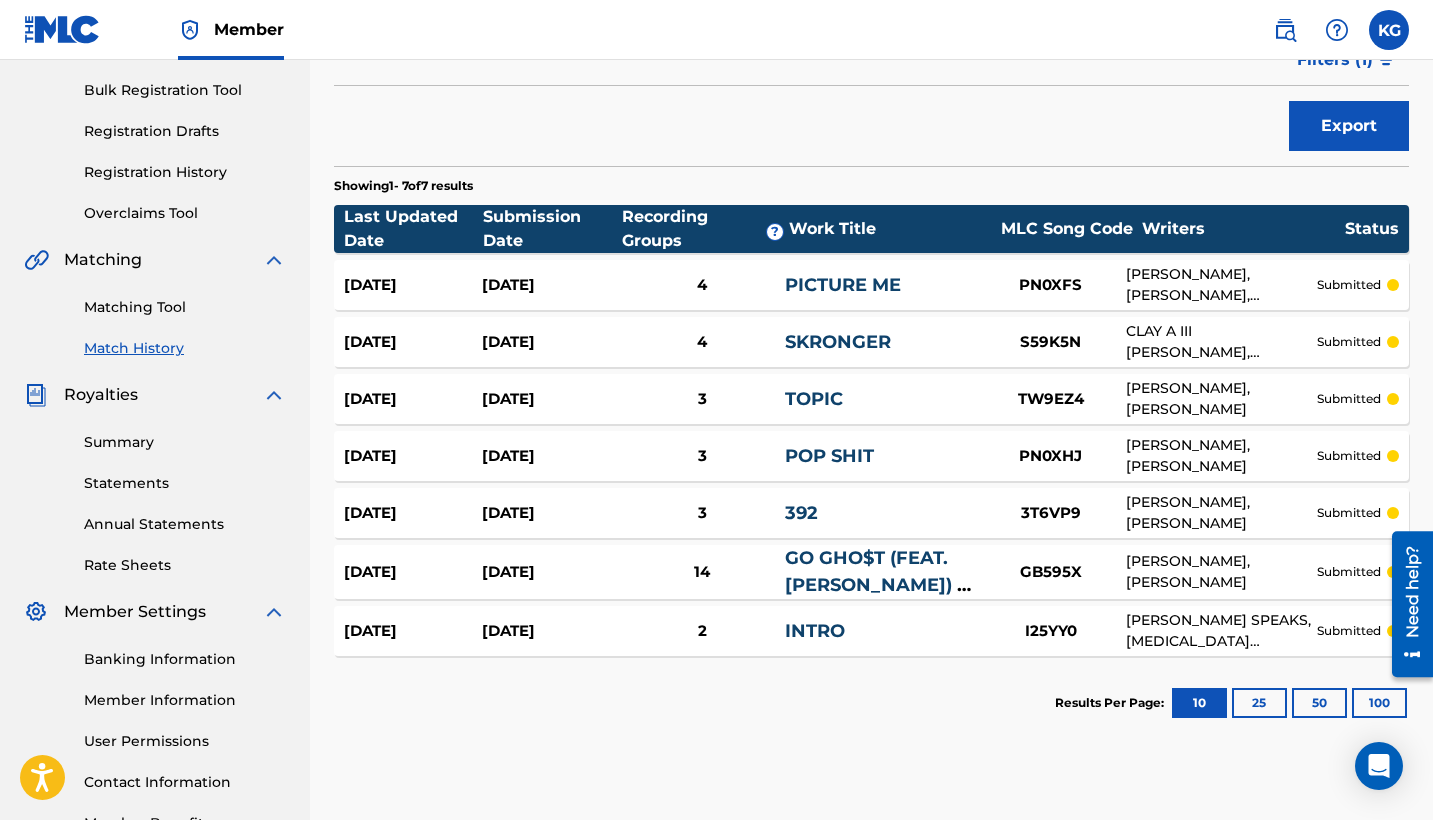 click on "GO GHO$T (FEAT. [PERSON_NAME]) - INTERLUDE" at bounding box center [874, 585] 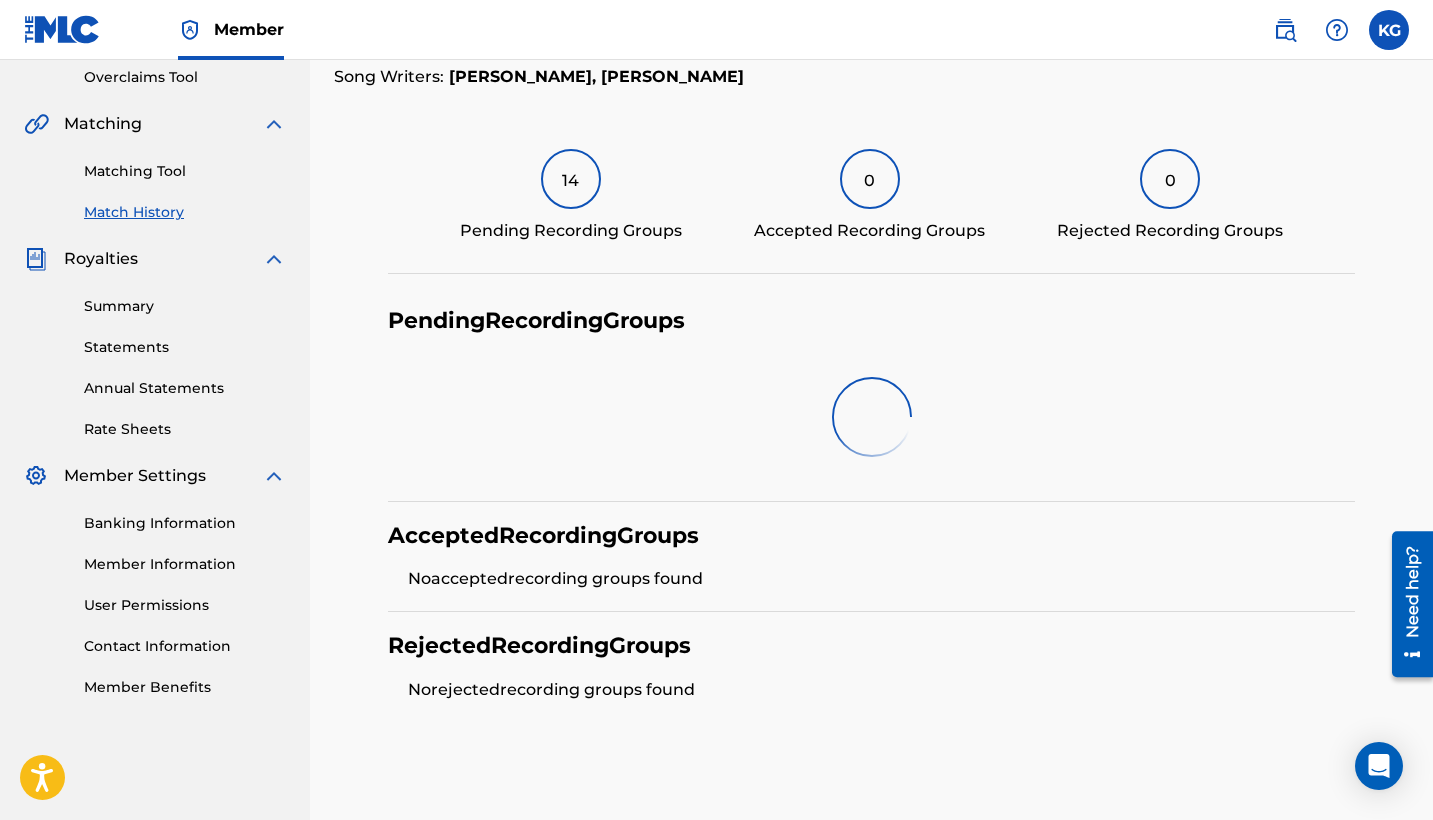 scroll, scrollTop: 431, scrollLeft: 0, axis: vertical 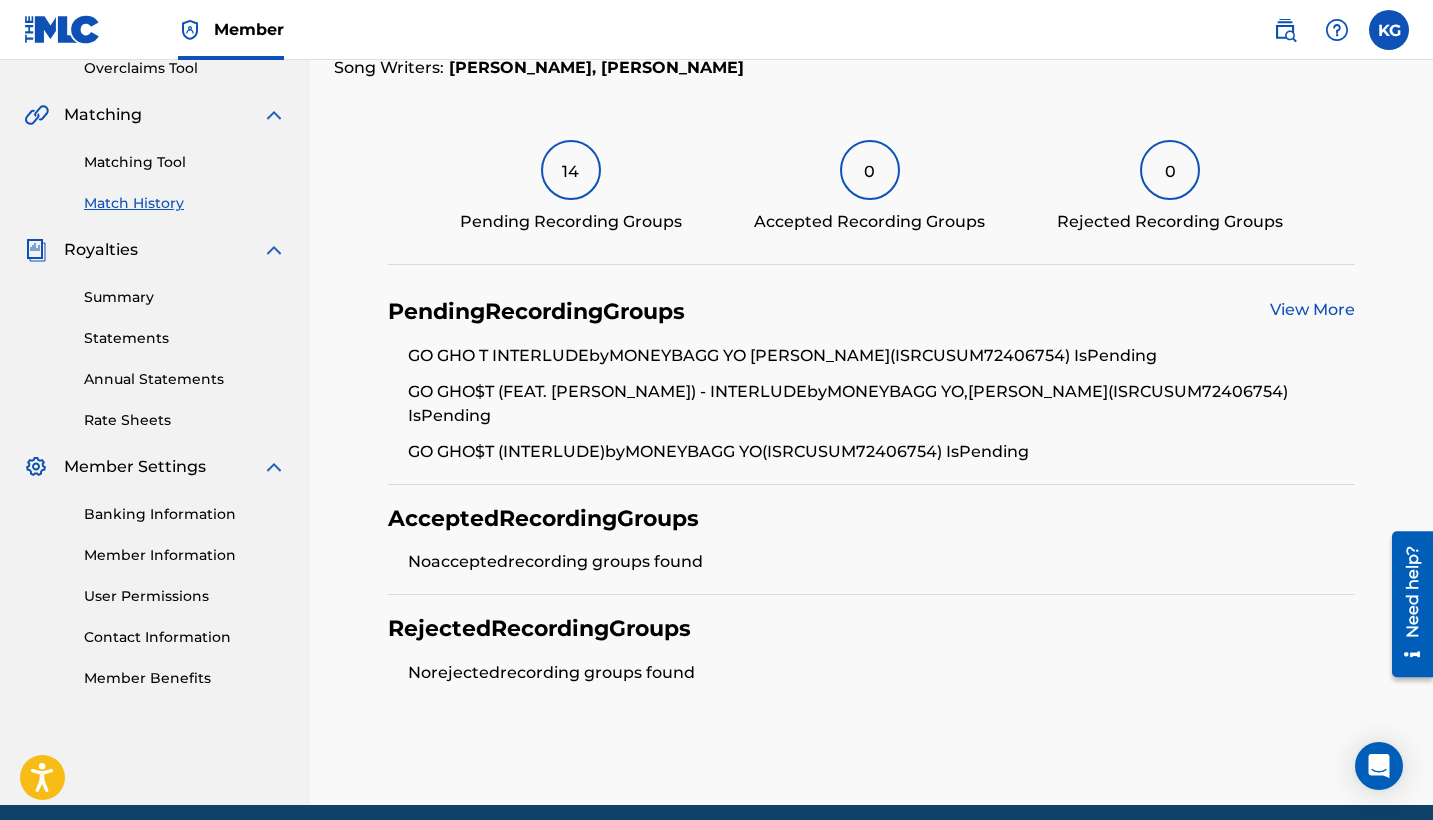 click on "< Back Match History  -  View Submission All recording data featured below has been provided to The MLC by the digital service provider (DSP) listed. The MLC does not have the ability to edit or change any of the information provided and does not assume responsibility for accuracy GO GHO$T (FEAT. [PERSON_NAME]) - INTERLUDE Submission Date: [DATE] Submission User: [EMAIL_ADDRESS][DOMAIN_NAME] Song Code: GB595X Song Writers: [PERSON_NAME], [PERSON_NAME] 14 Pending Recording Groups 0 Accepted Recording Groups 0 Rejected Recording Groups Pending  Recording  Groups View More GO GHO T INTERLUDE  by  MONEYBAGG YO [PERSON_NAME]   (ISRC  USUM72406754 ) Is  Pending GO GHO$T (FEAT. [PERSON_NAME]) - INTERLUDE  by  [PERSON_NAME],[PERSON_NAME]   (ISRC  USUM72406754 ) Is  Pending GO GHO$T (INTERLUDE)  by  MONEYBAGG YO   (ISRC  USUM72406754 ) Is  Pending Accepted  Recording  Groups No  accepted  recording groups found Rejected  Recording  Groups No  rejected  recording groups found" at bounding box center [871, 192] 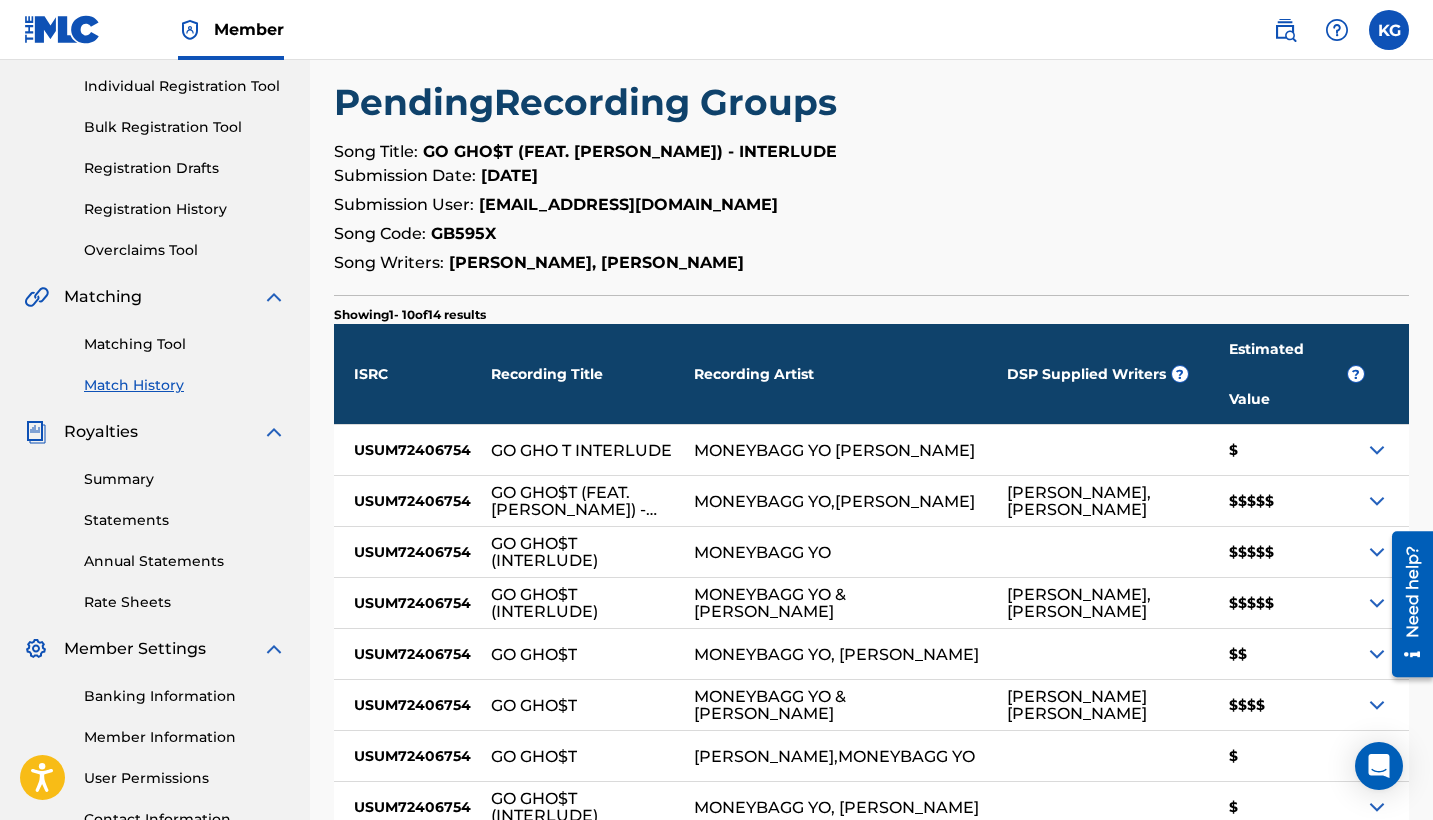 scroll, scrollTop: 275, scrollLeft: 0, axis: vertical 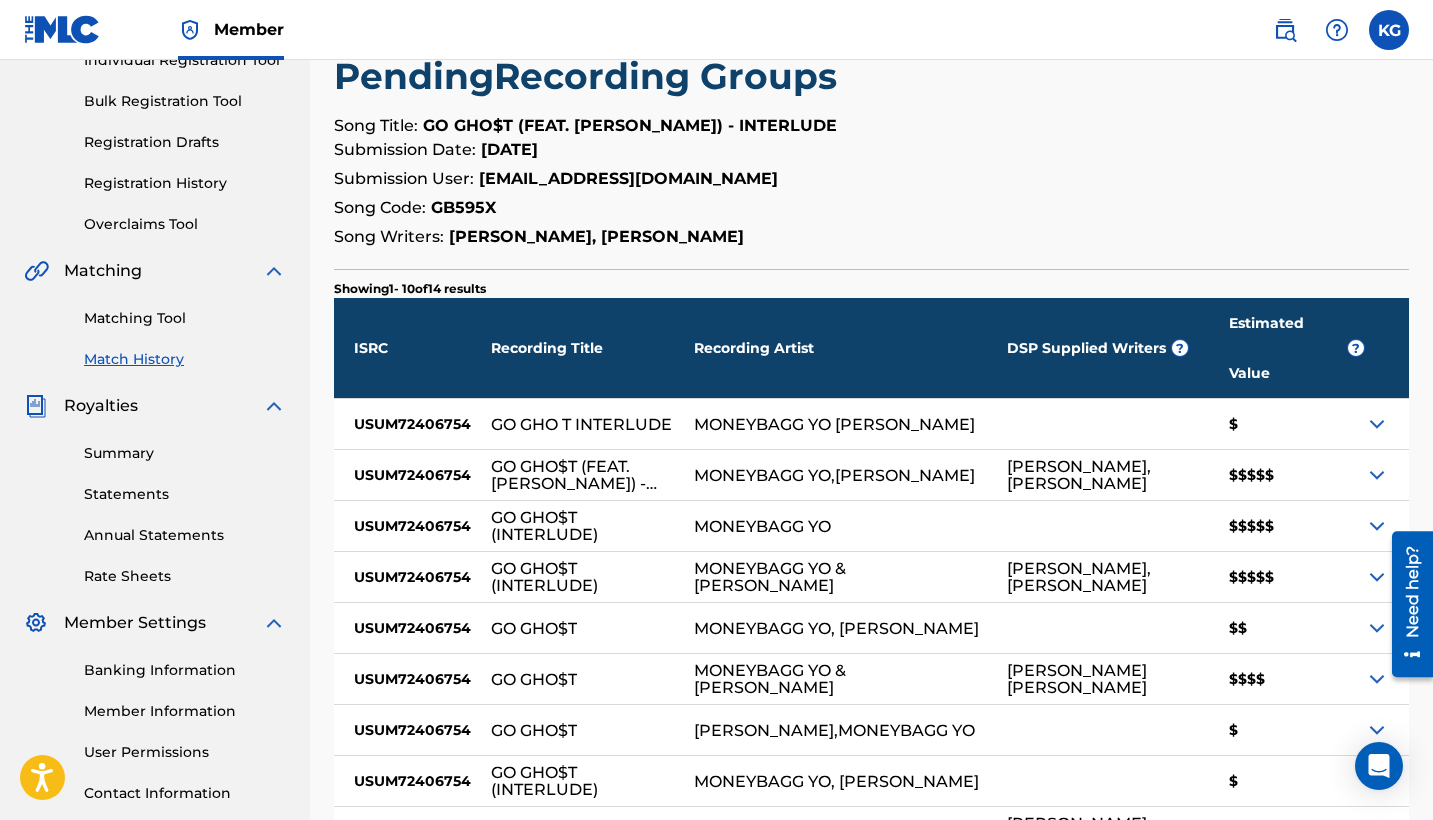 click at bounding box center [1387, 475] 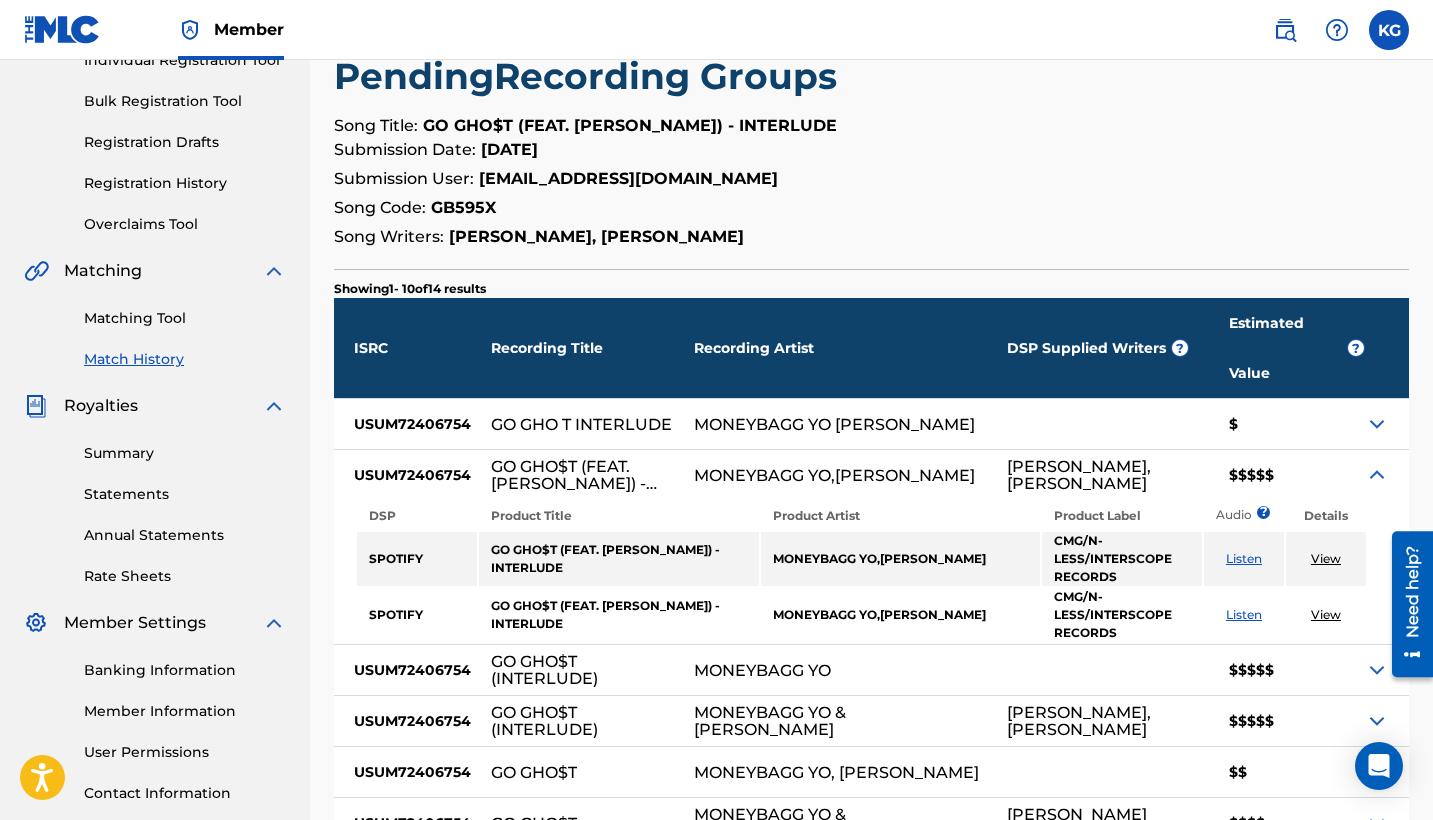 click at bounding box center [1377, 475] 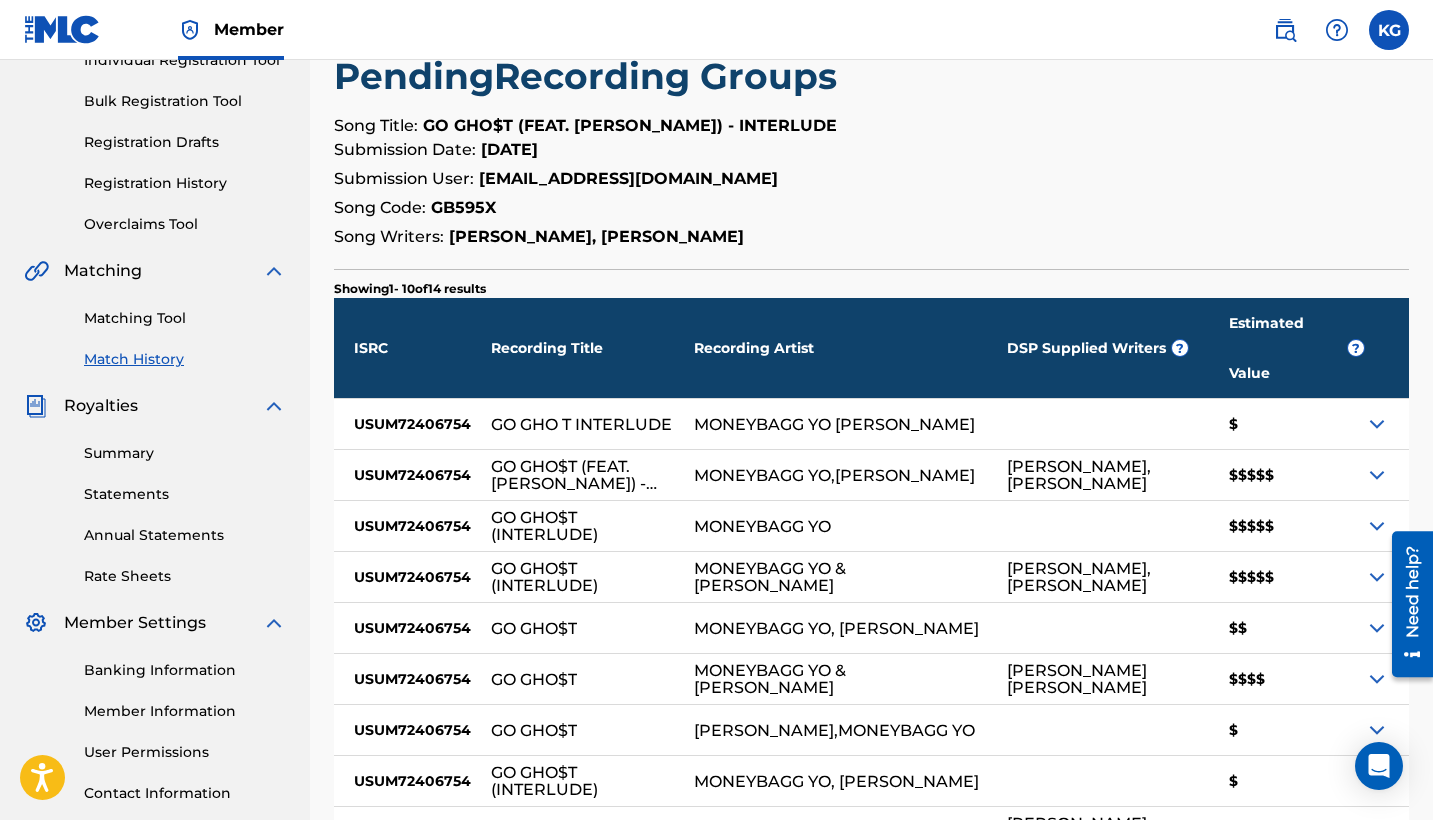 click at bounding box center [1377, 526] 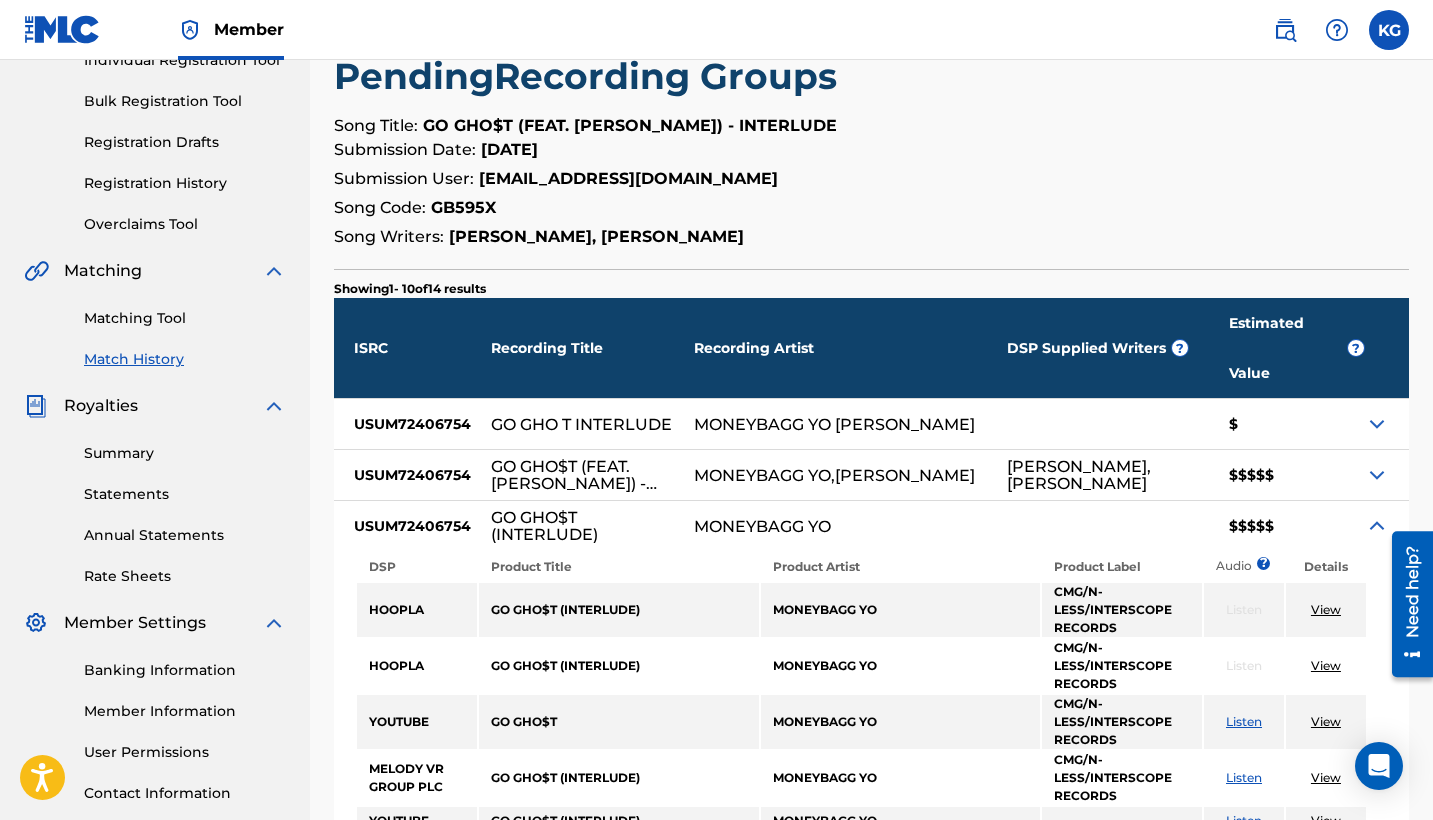 click at bounding box center (1377, 526) 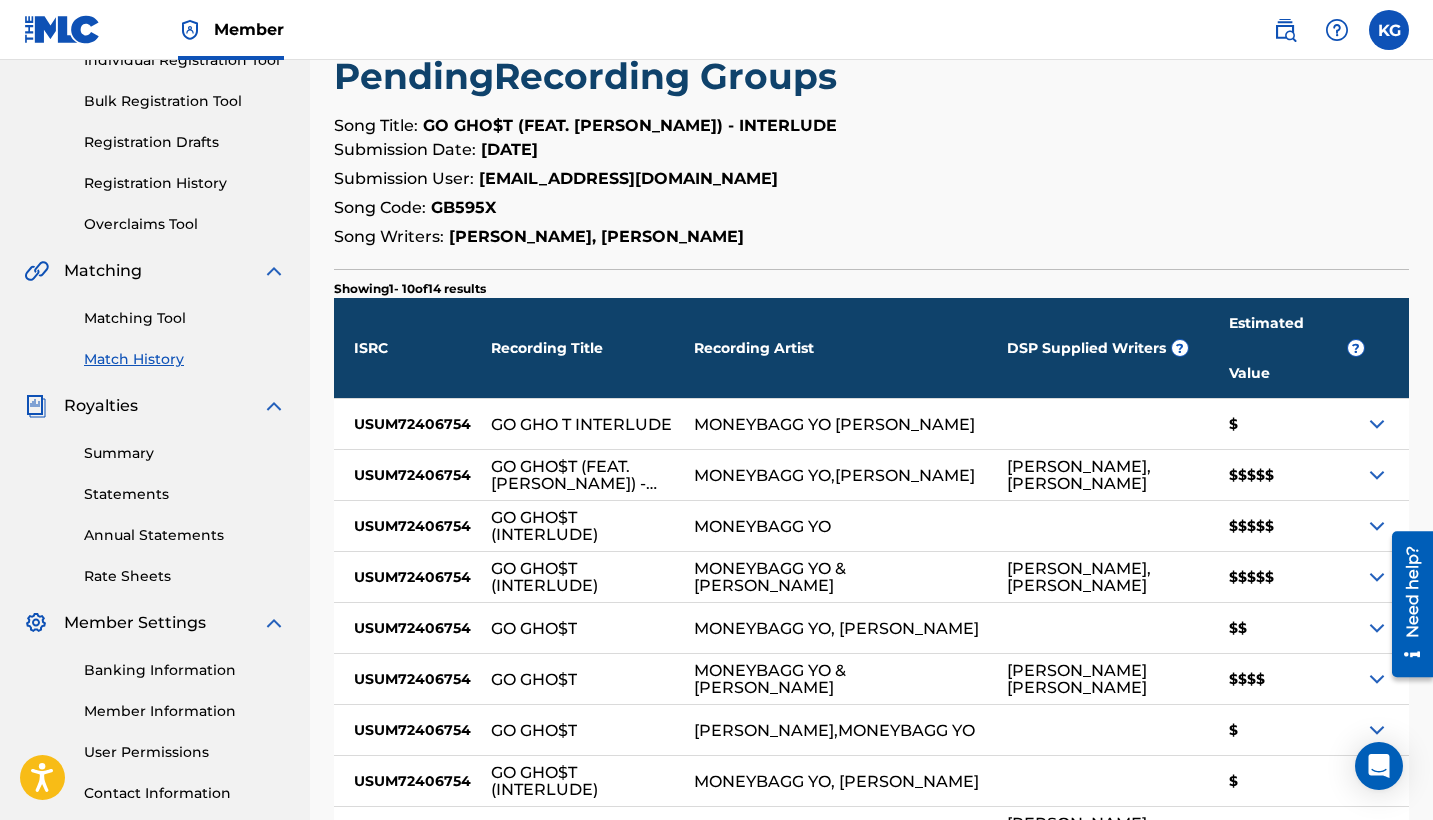 click at bounding box center (1377, 577) 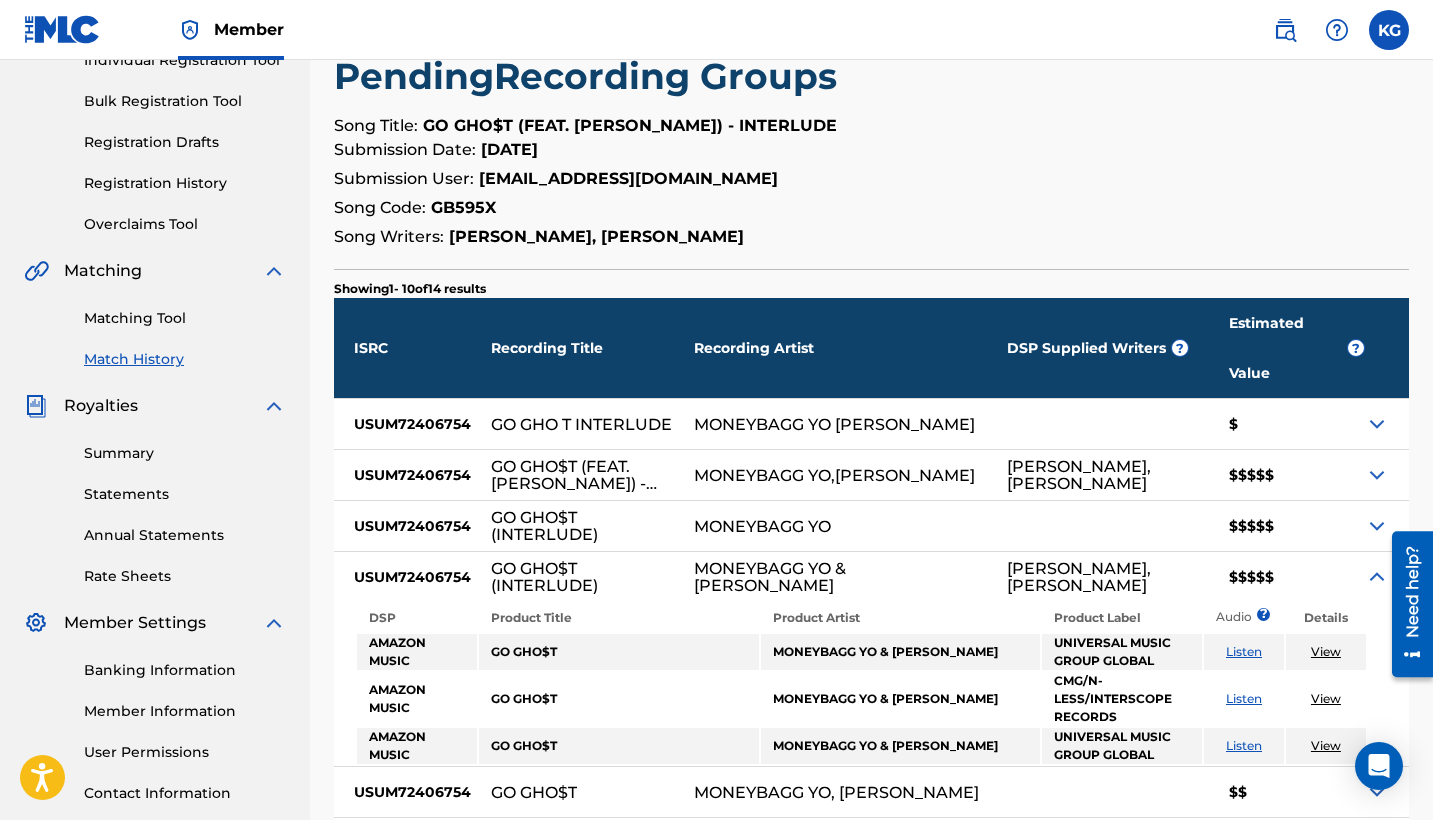 click at bounding box center [1377, 577] 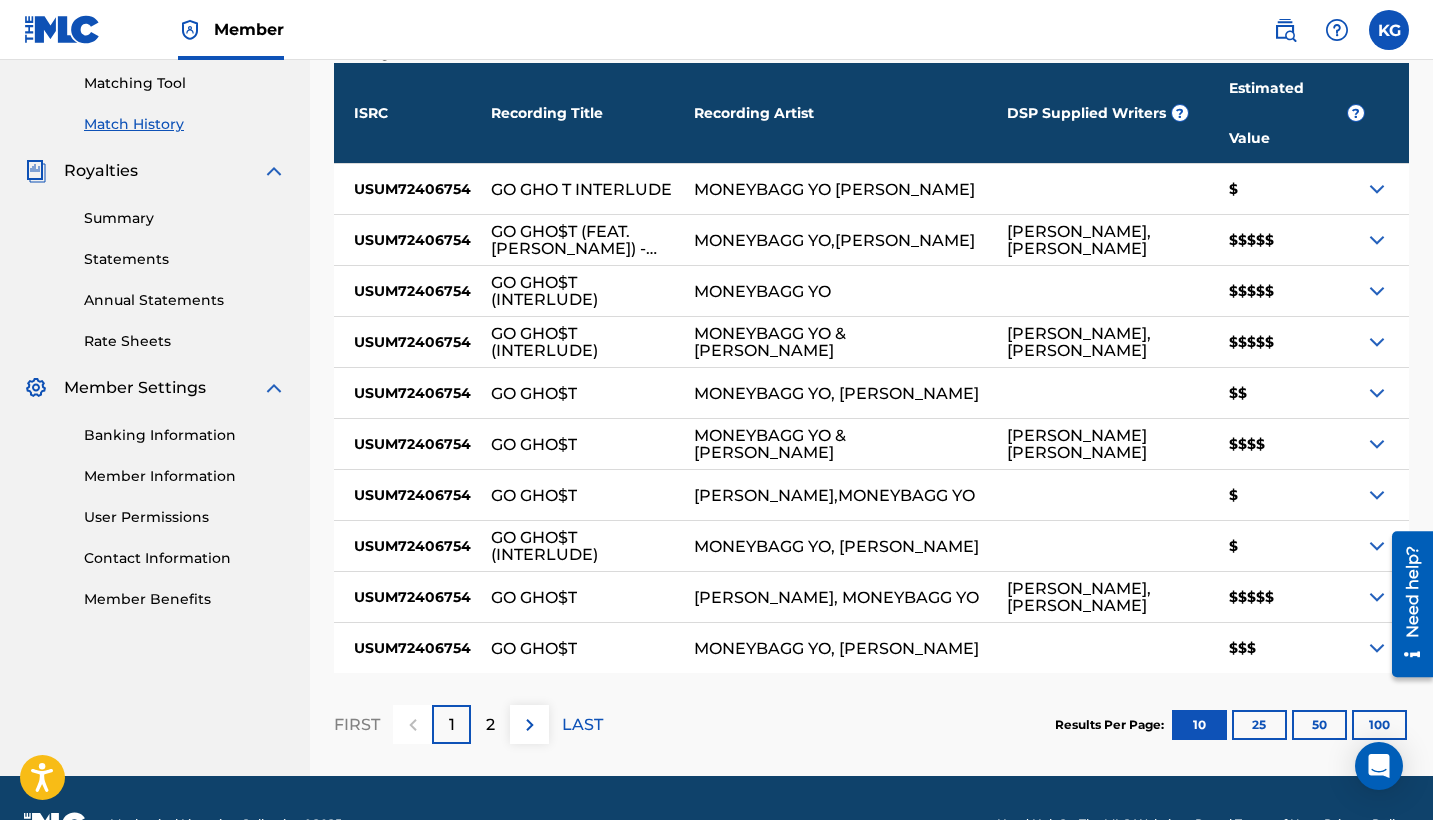 scroll, scrollTop: 512, scrollLeft: 0, axis: vertical 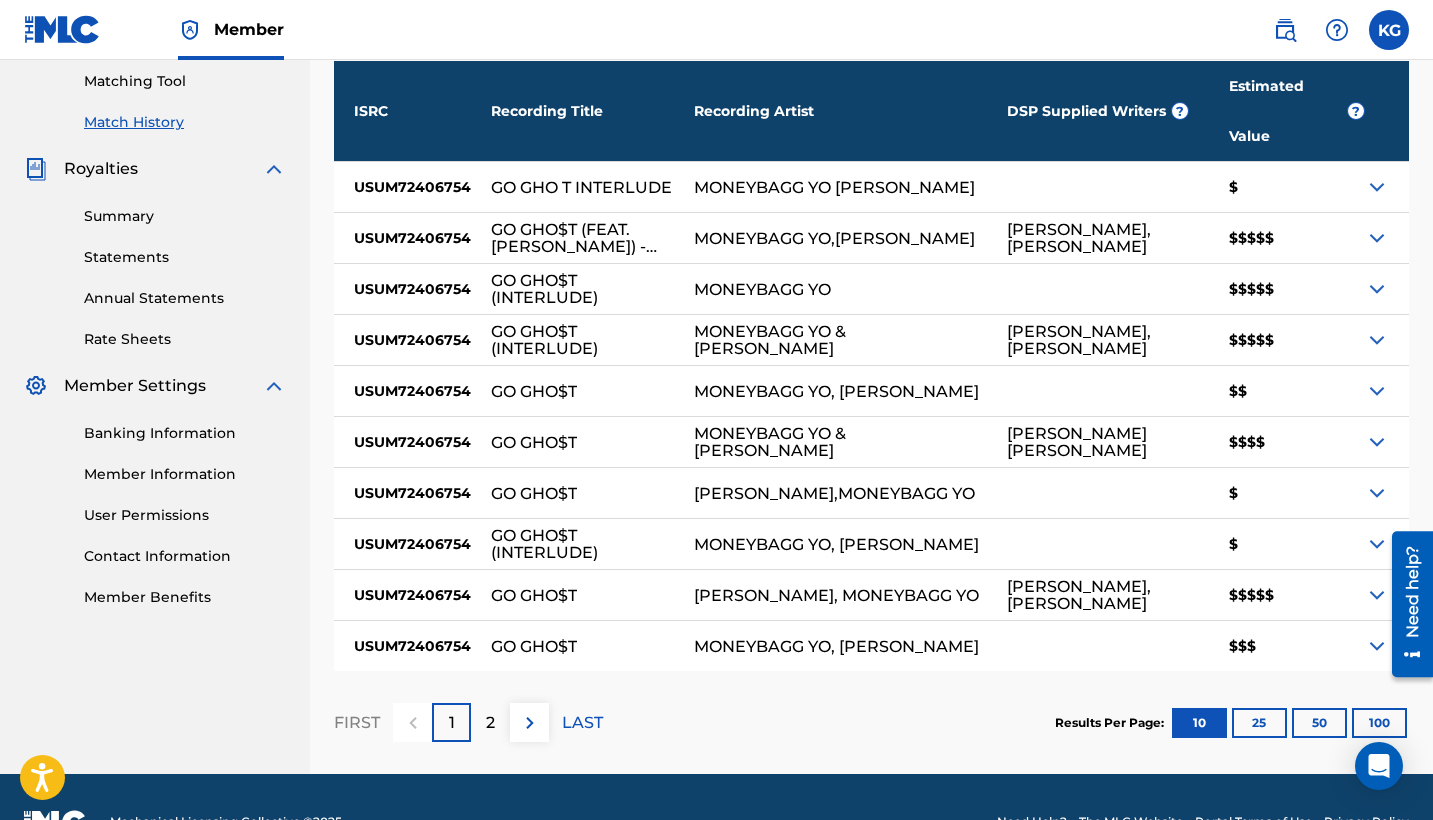 click at bounding box center (1405, 603) 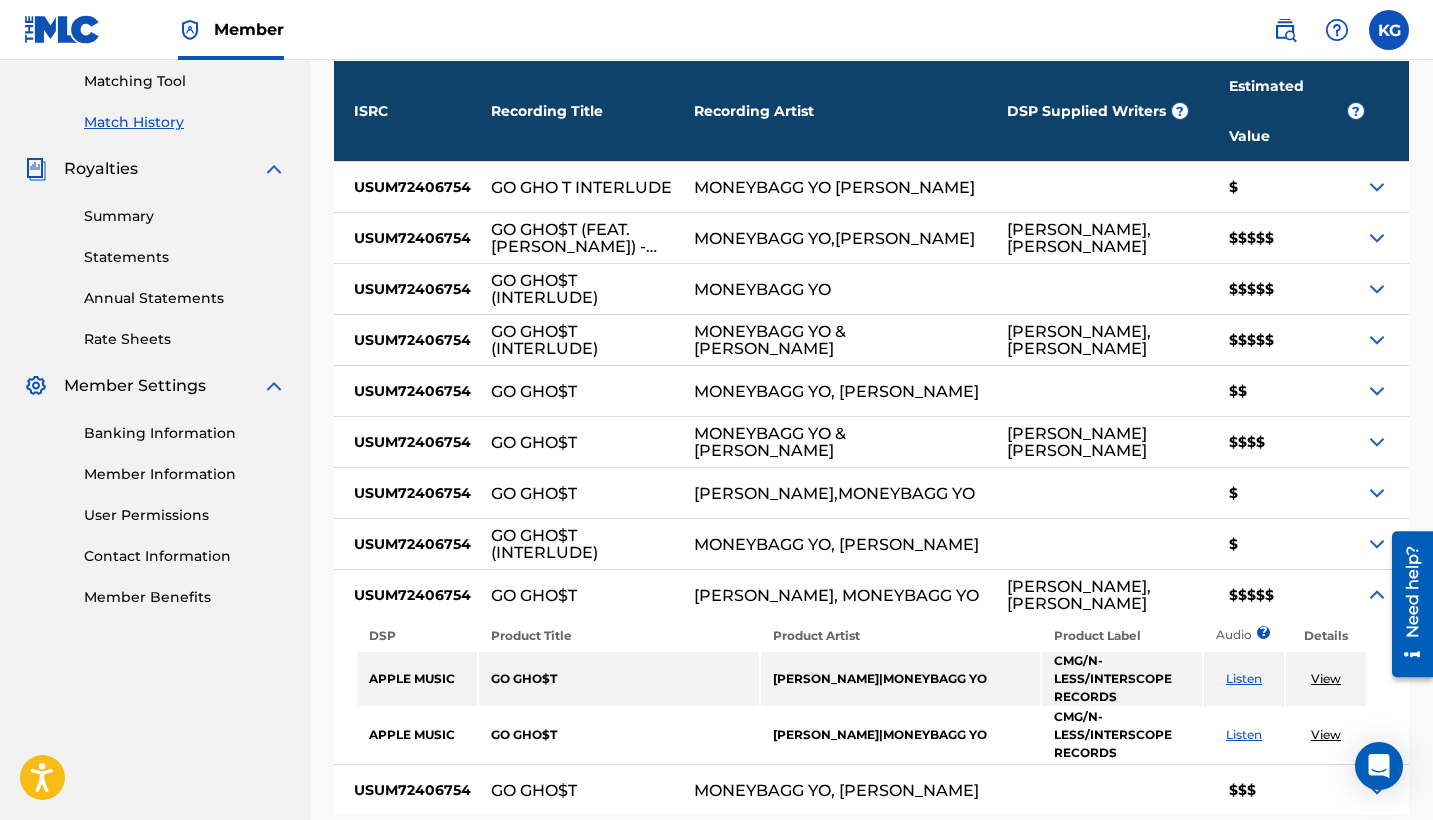click at bounding box center (1377, 595) 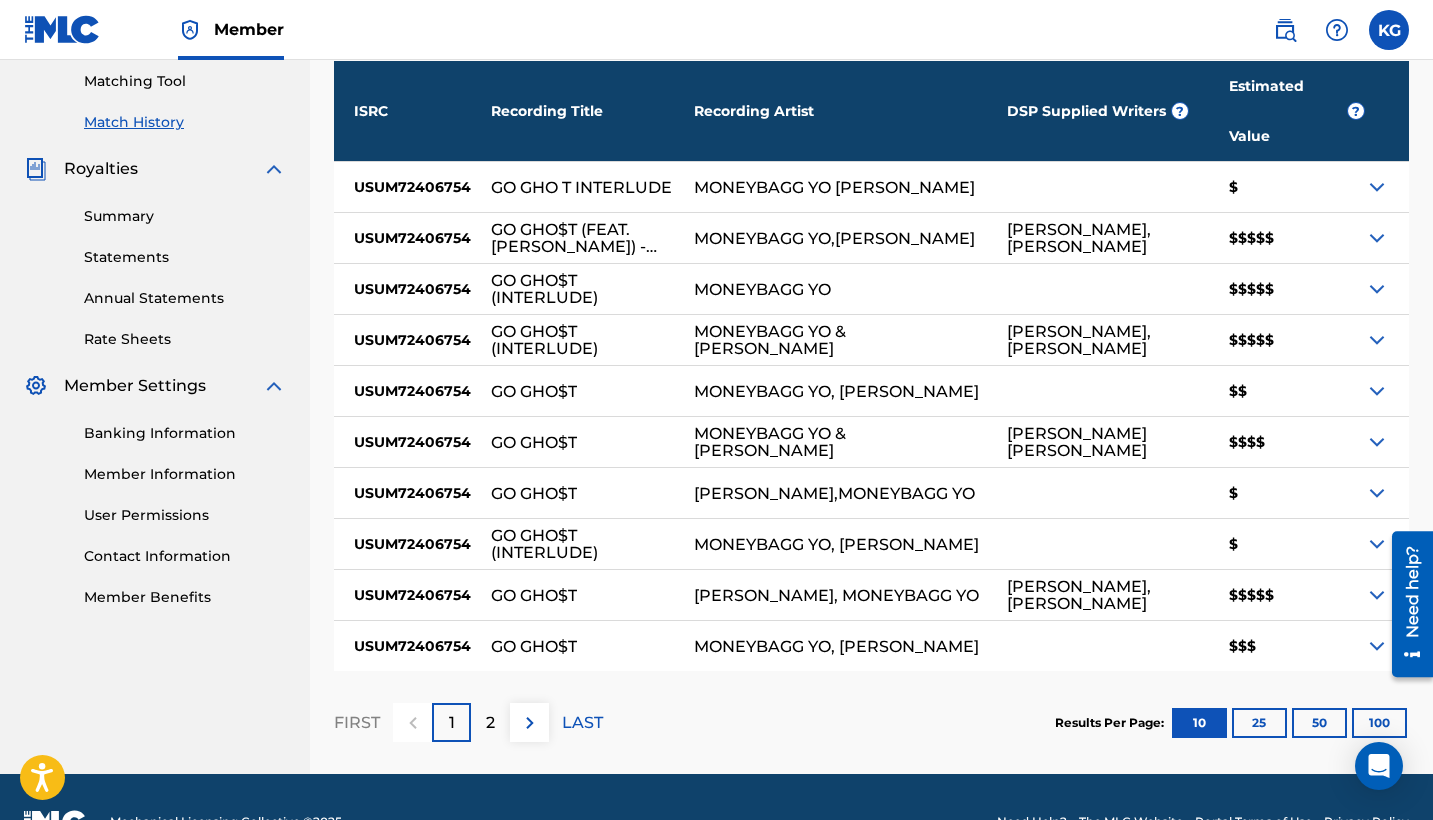 click at bounding box center (1377, 340) 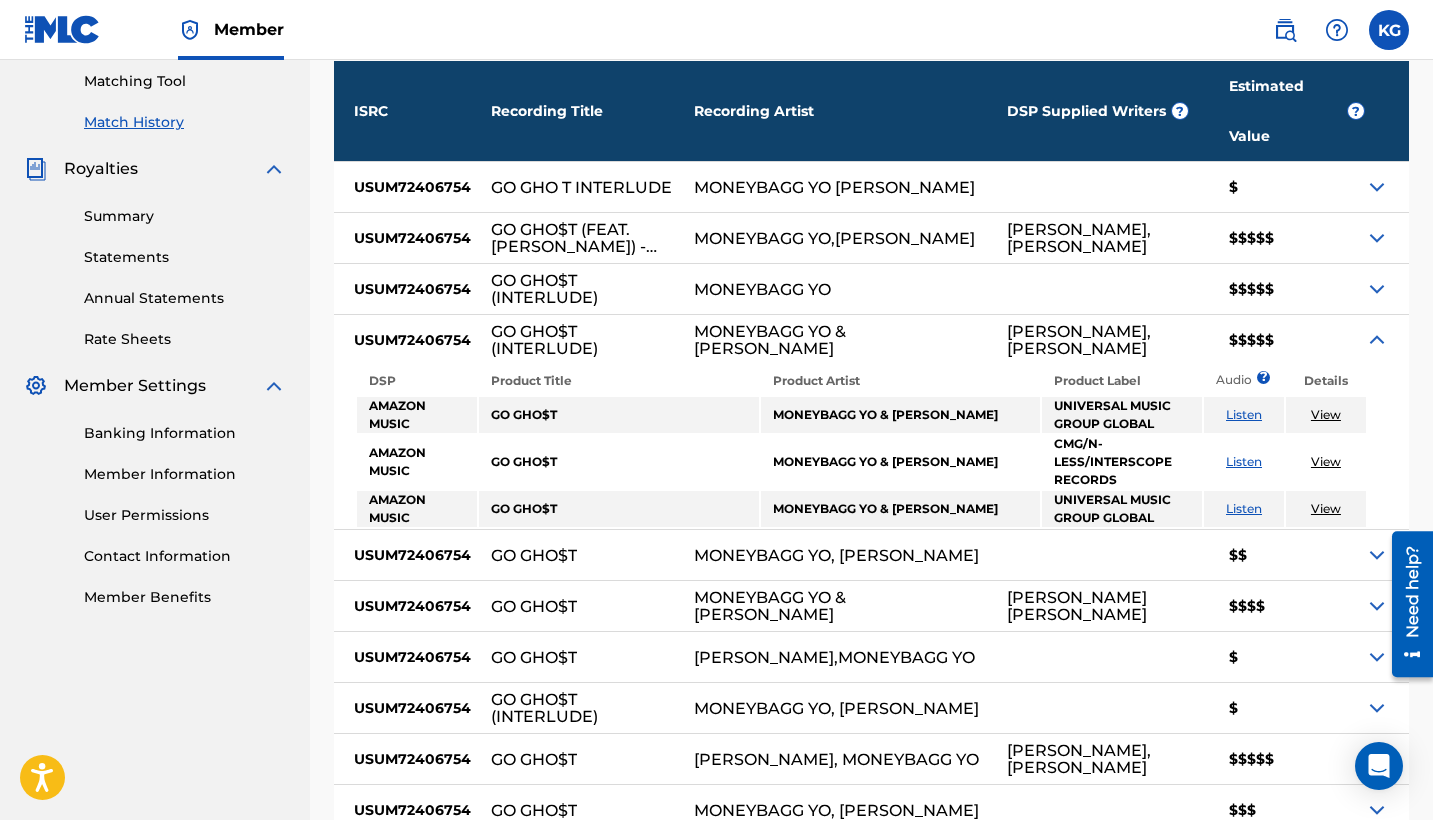 click at bounding box center [1377, 340] 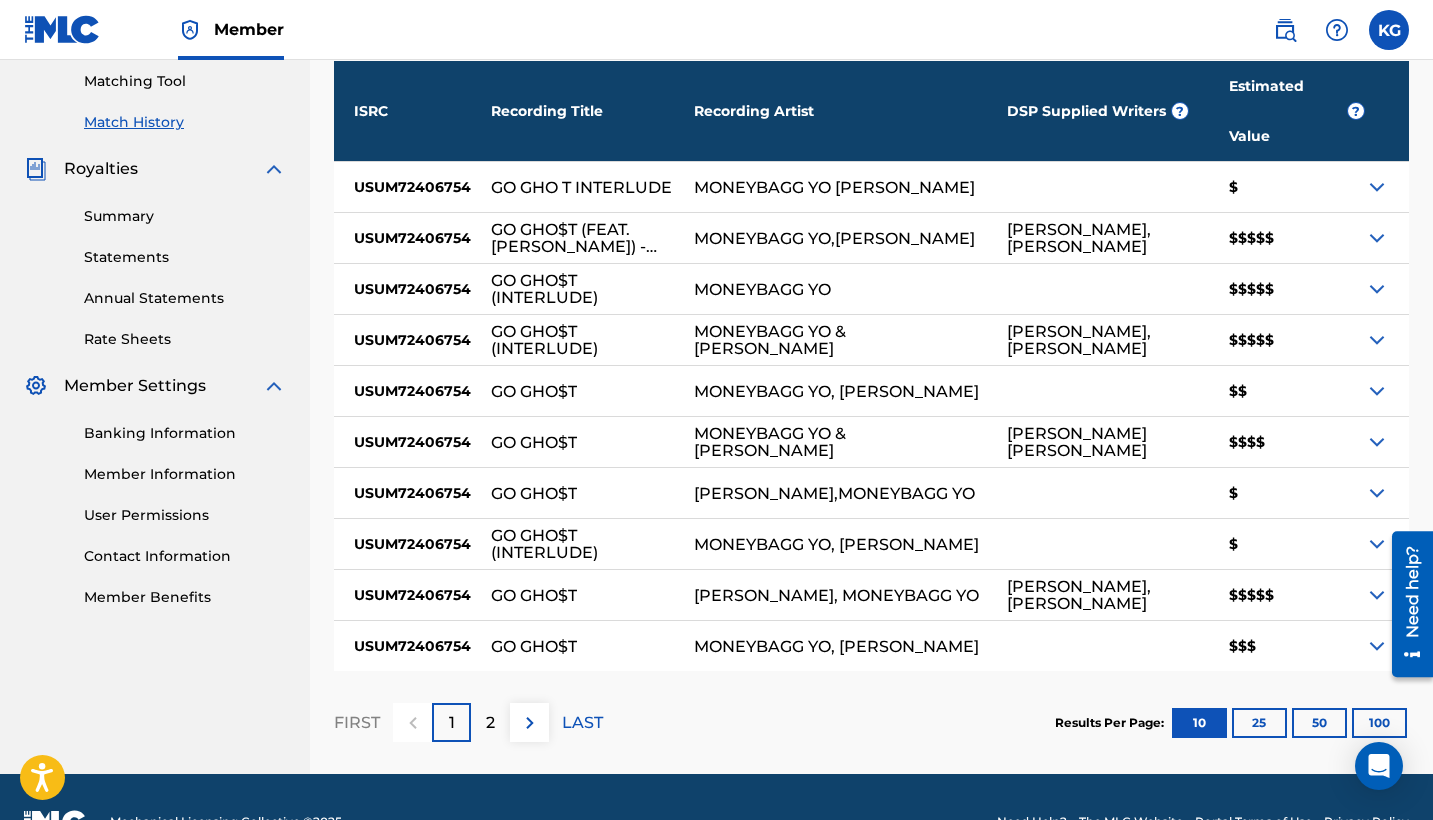 click at bounding box center (1377, 442) 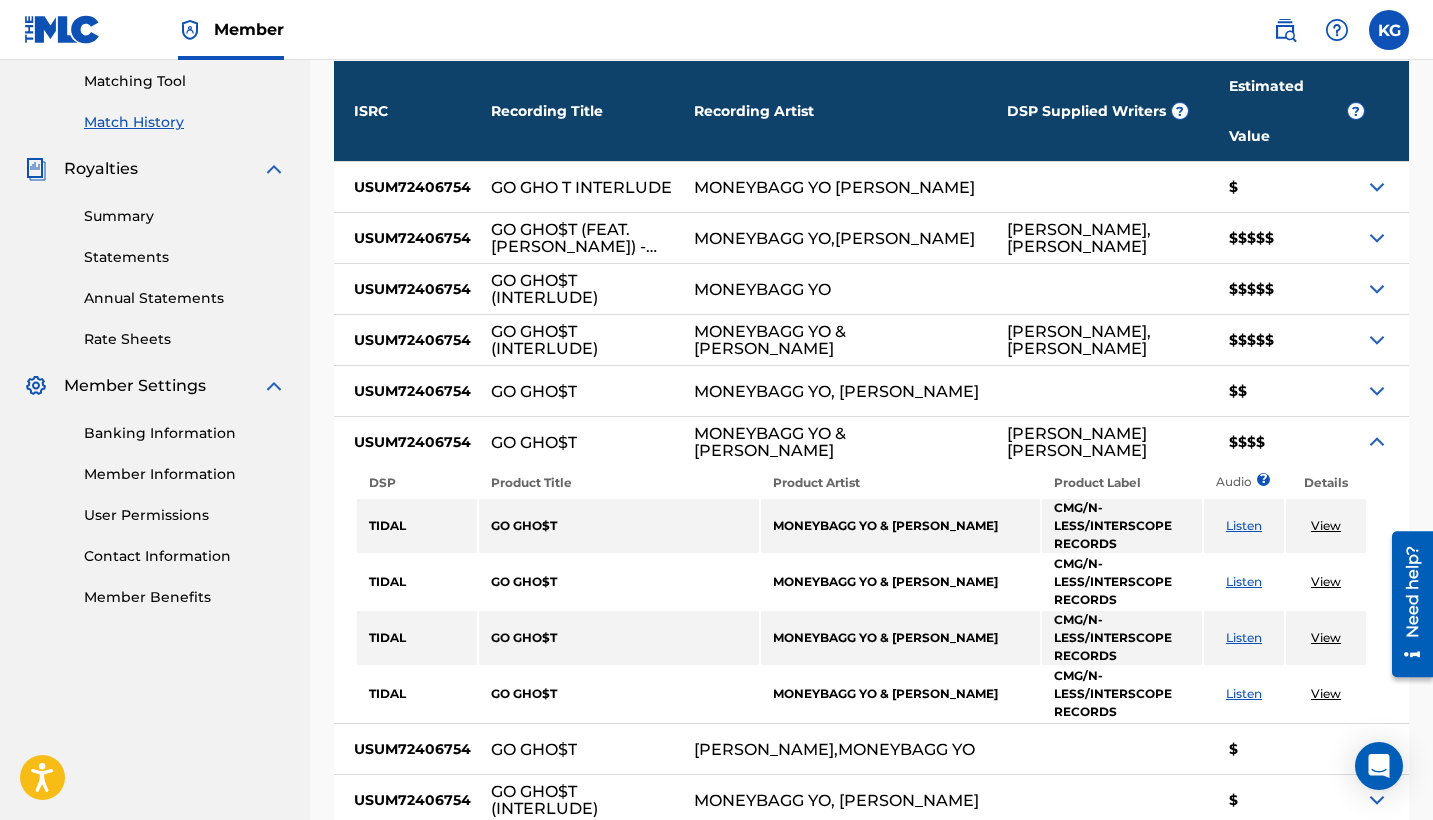 click at bounding box center (1377, 442) 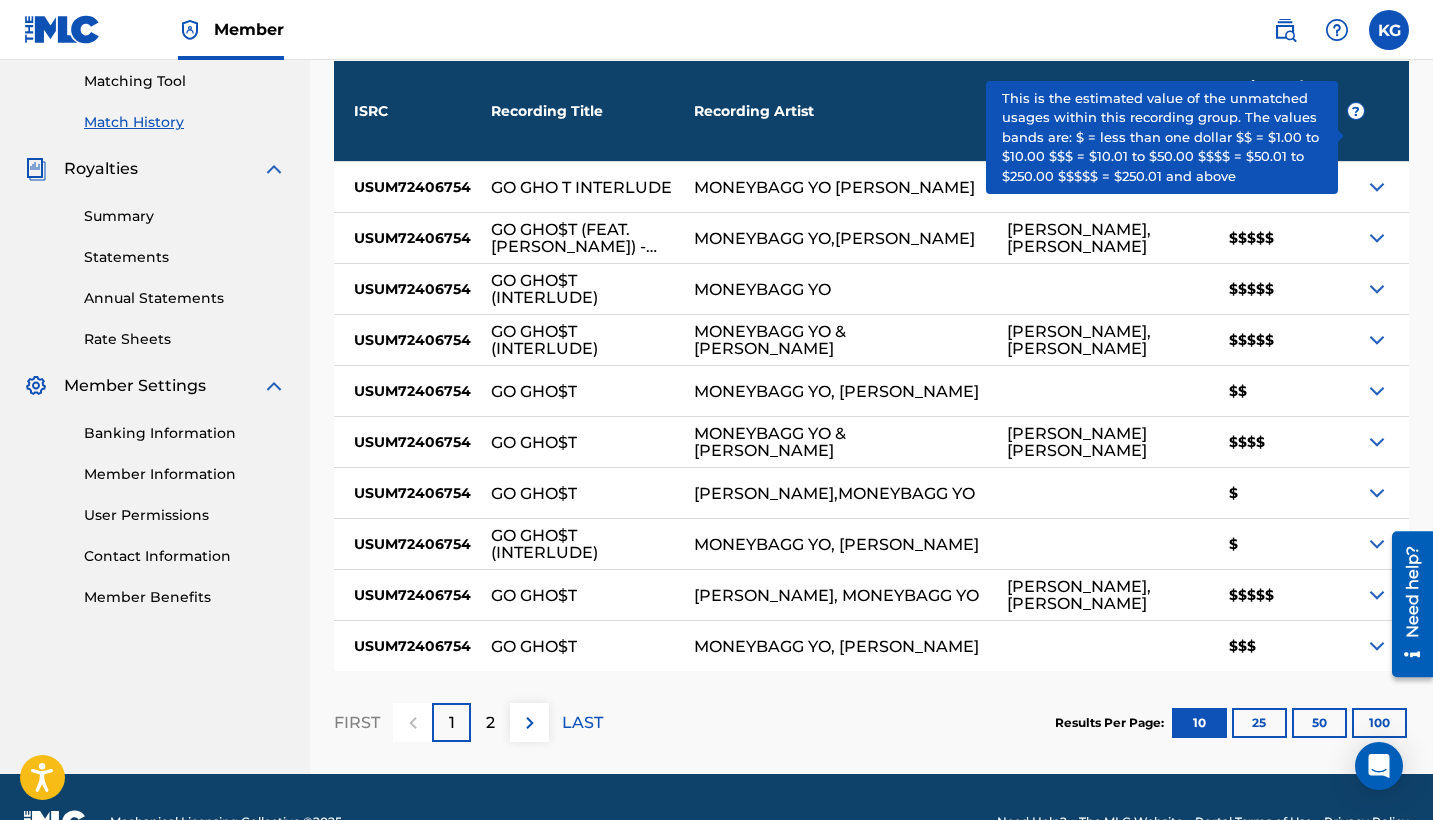 click on "?" at bounding box center (1356, 111) 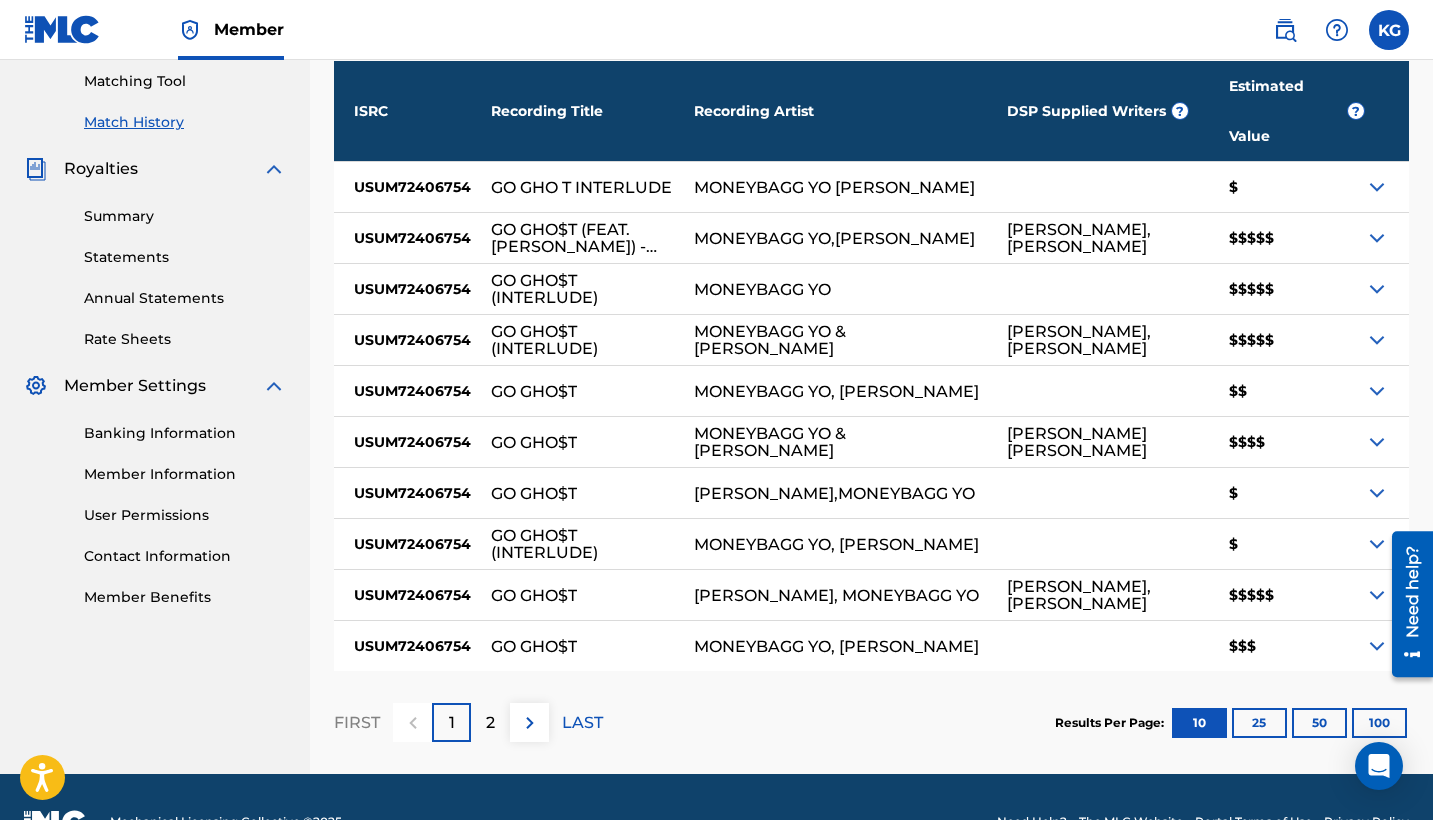 click on "25" at bounding box center [1259, 723] 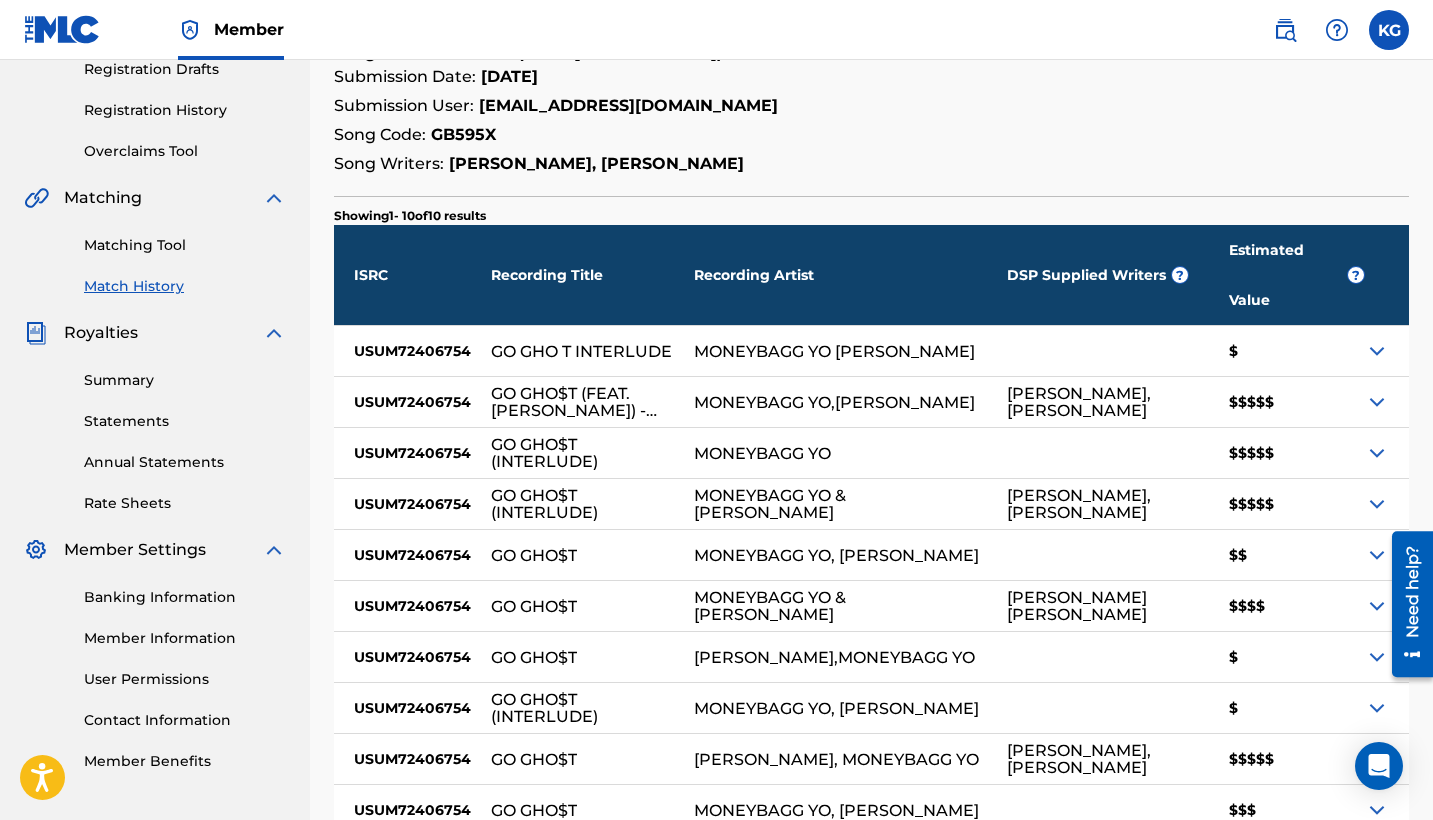 scroll, scrollTop: 503, scrollLeft: 0, axis: vertical 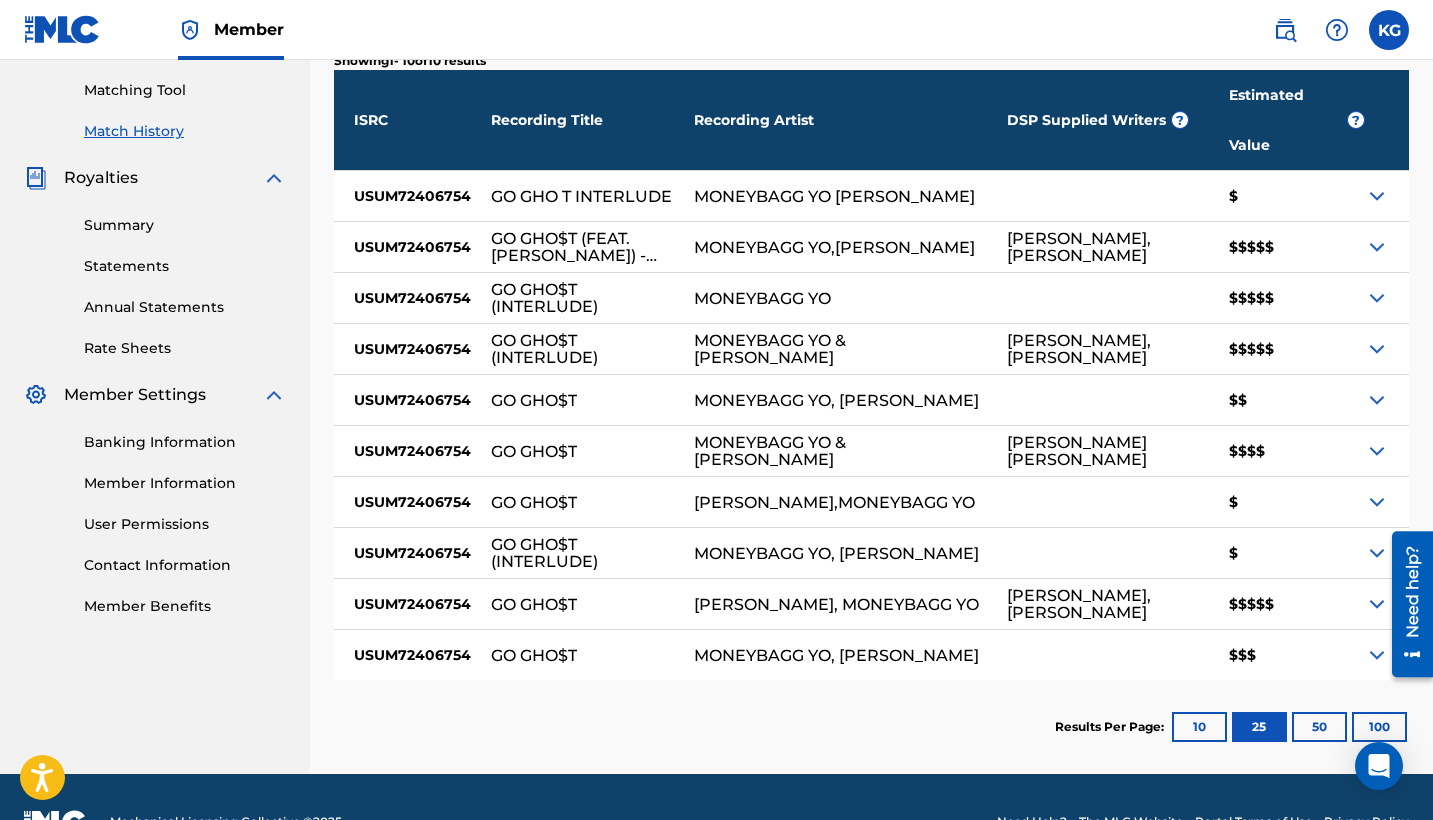 click on "Results Per Page: 10 25 50 100" at bounding box center (1232, 727) 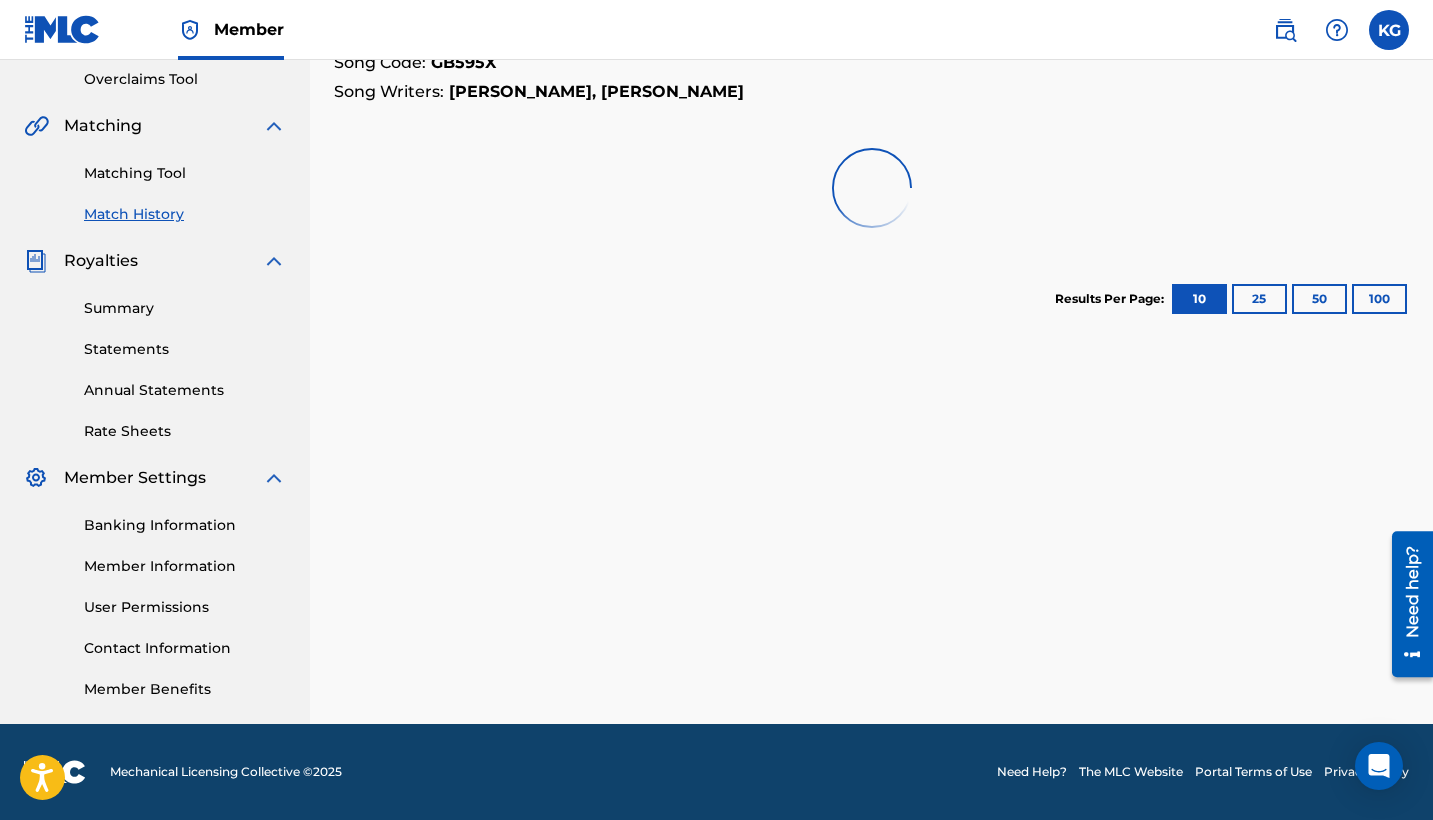 scroll, scrollTop: 420, scrollLeft: 0, axis: vertical 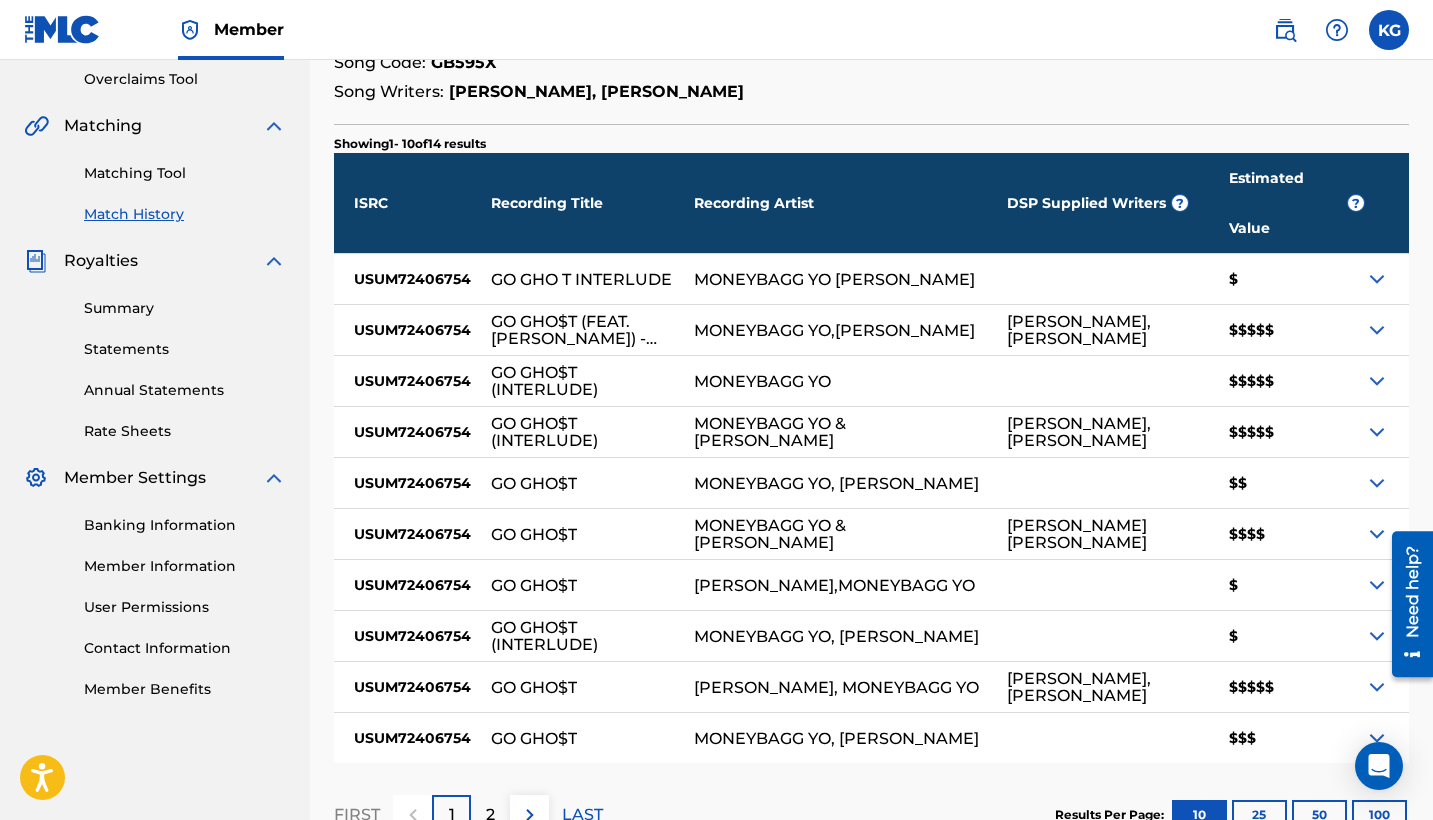 click at bounding box center (530, 815) 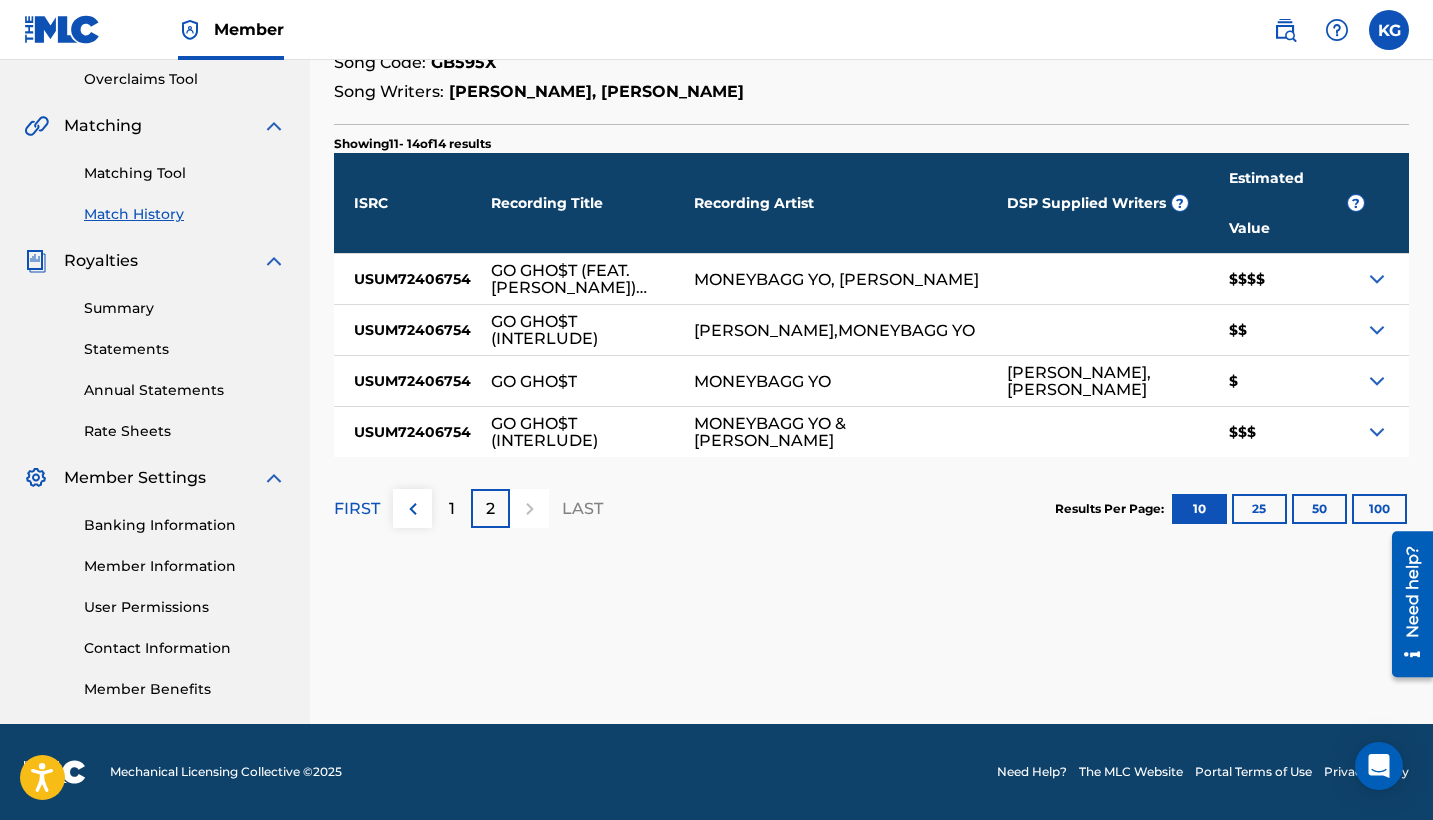 click at bounding box center (1377, 381) 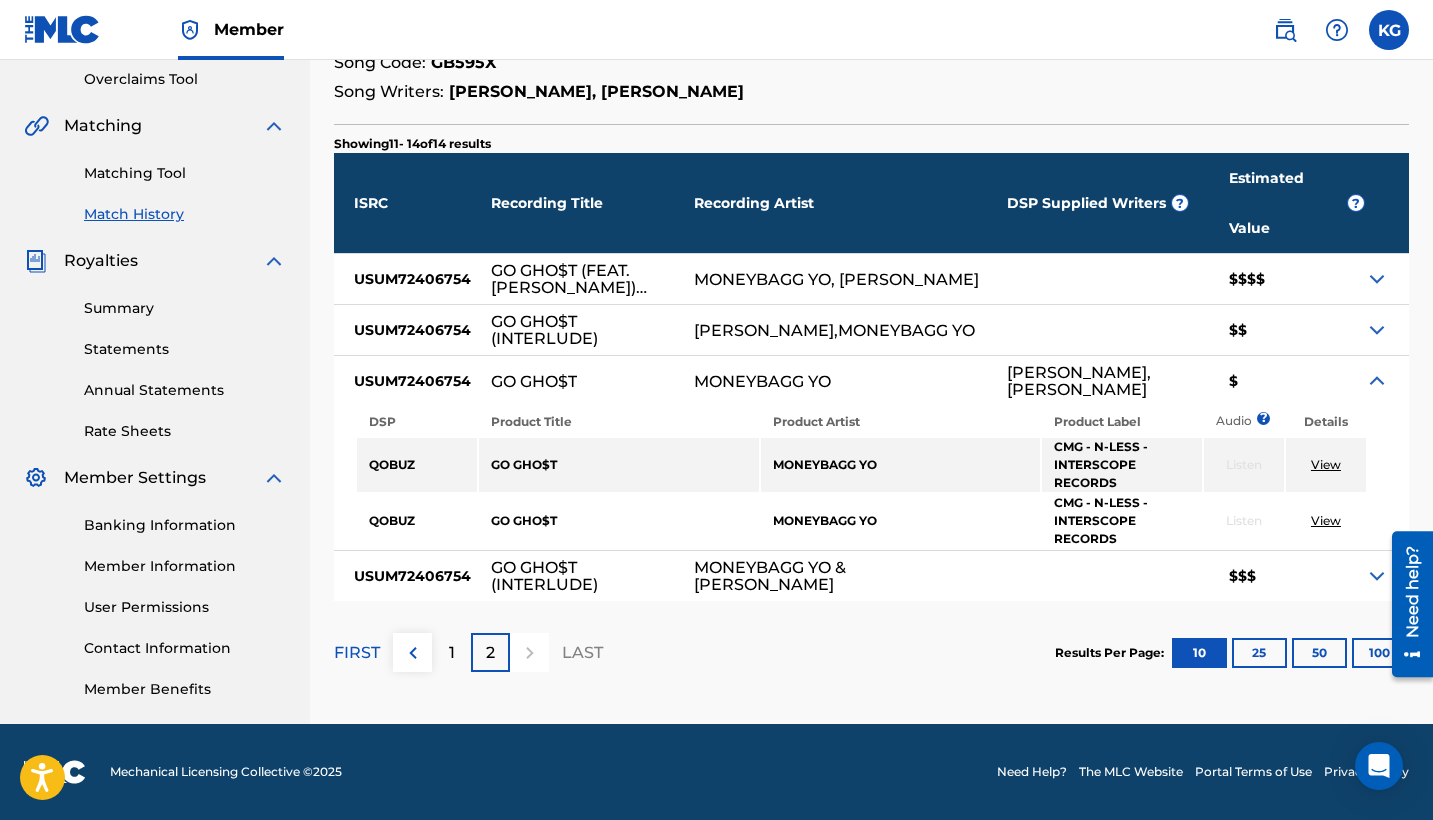 click at bounding box center (1377, 381) 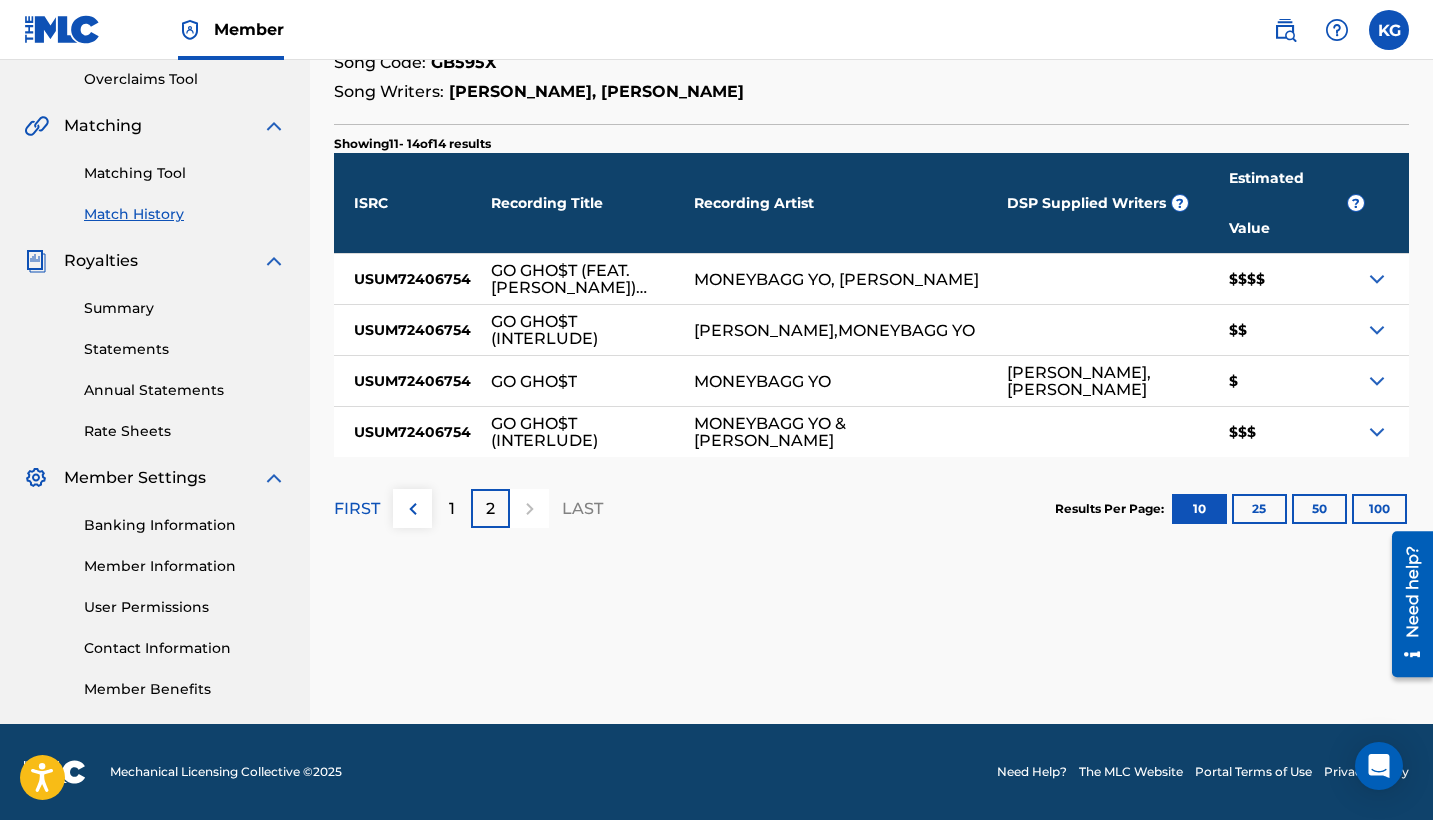 click at bounding box center [1377, 330] 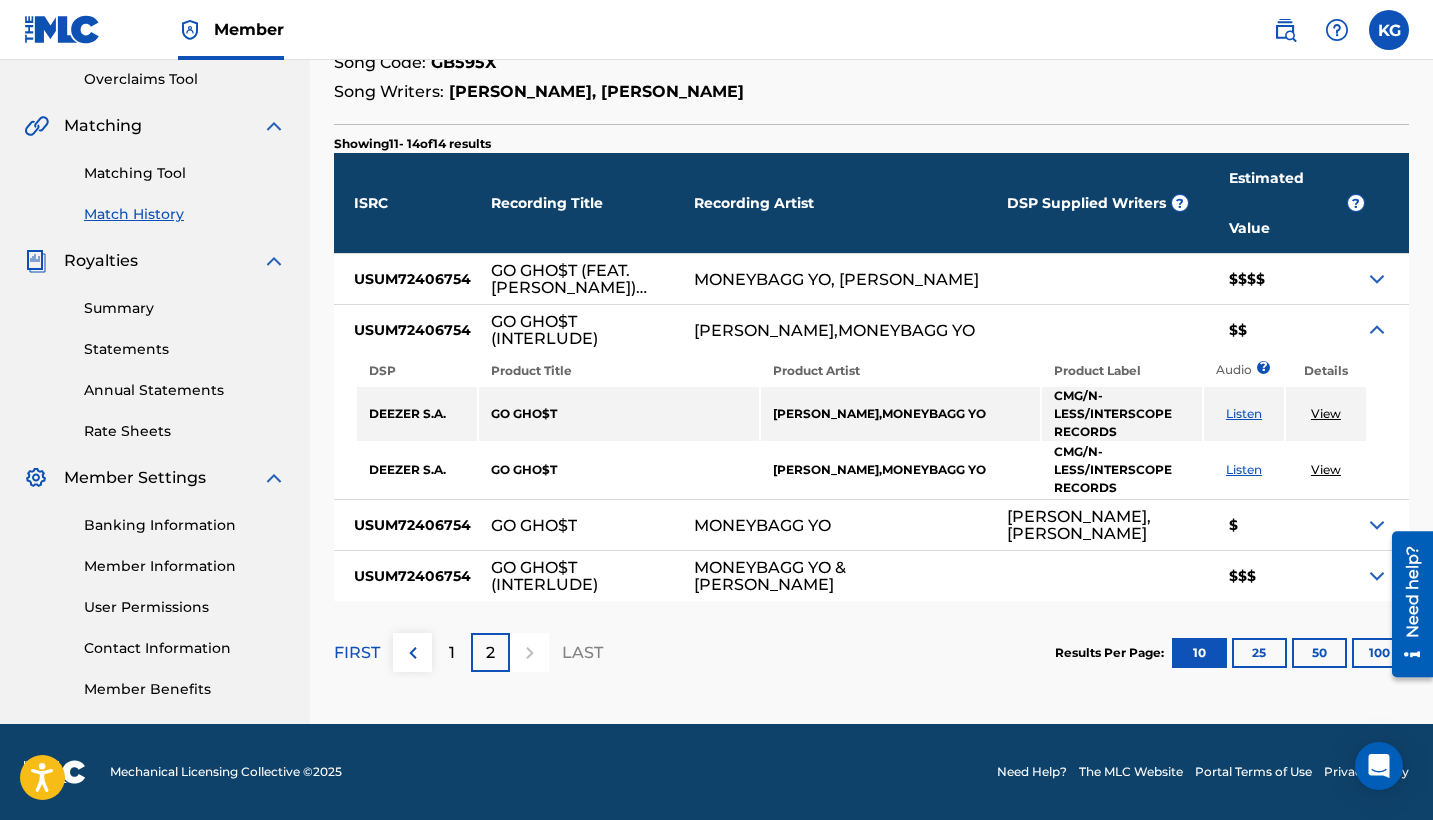 click at bounding box center [1377, 330] 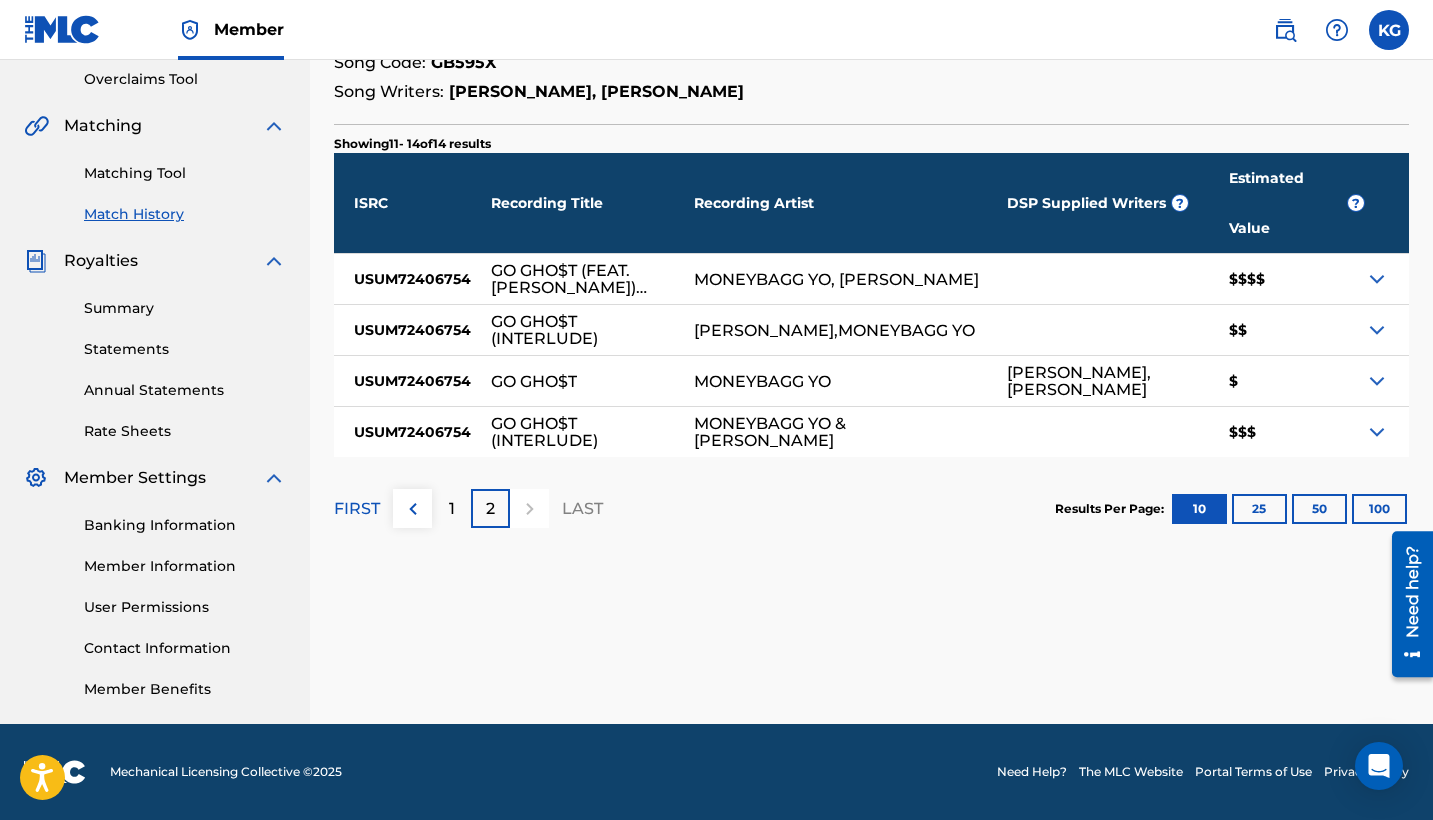 click at bounding box center [1387, 203] 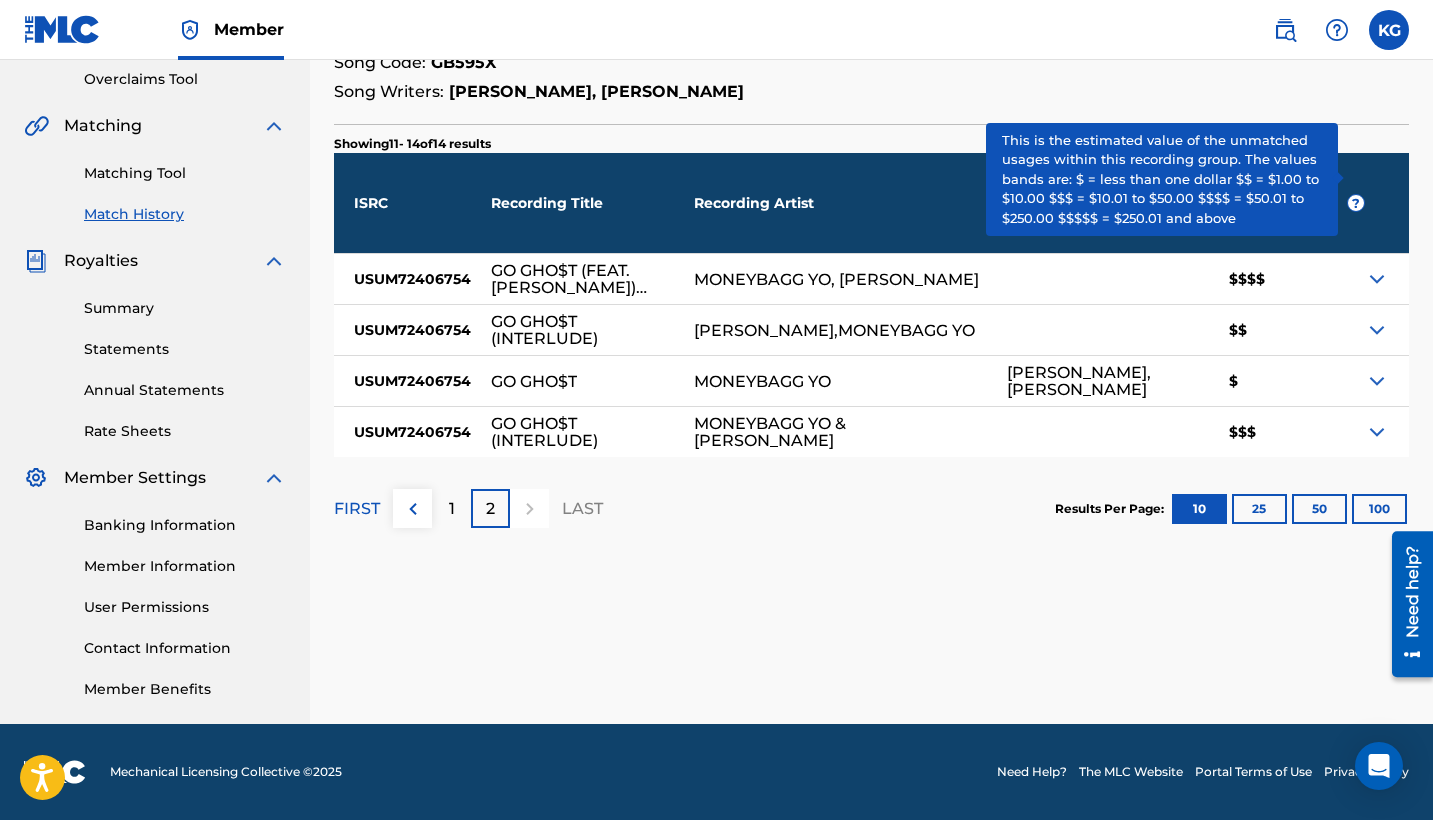 click on "?" at bounding box center (1356, 203) 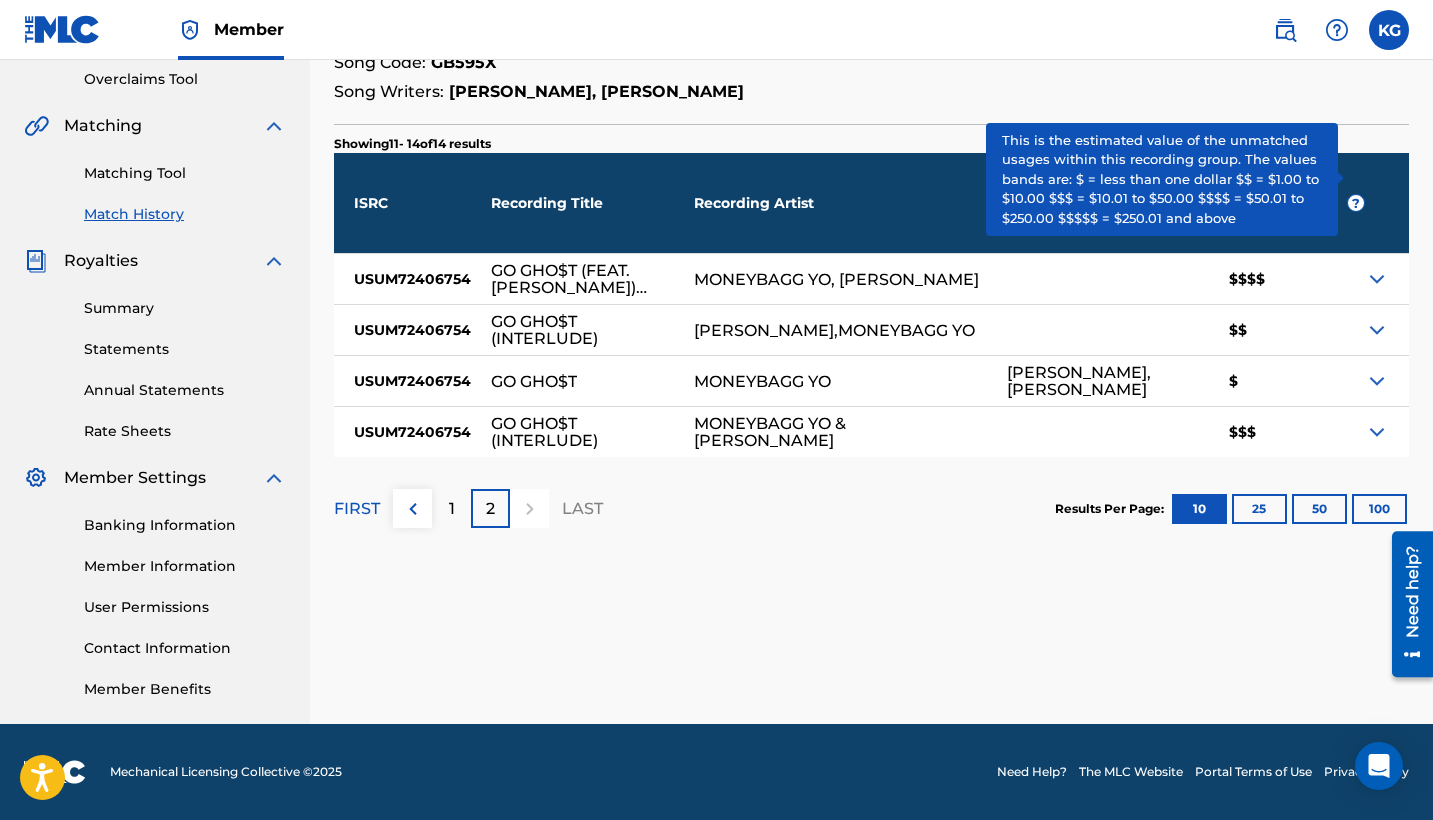 click on "?" at bounding box center [1356, 203] 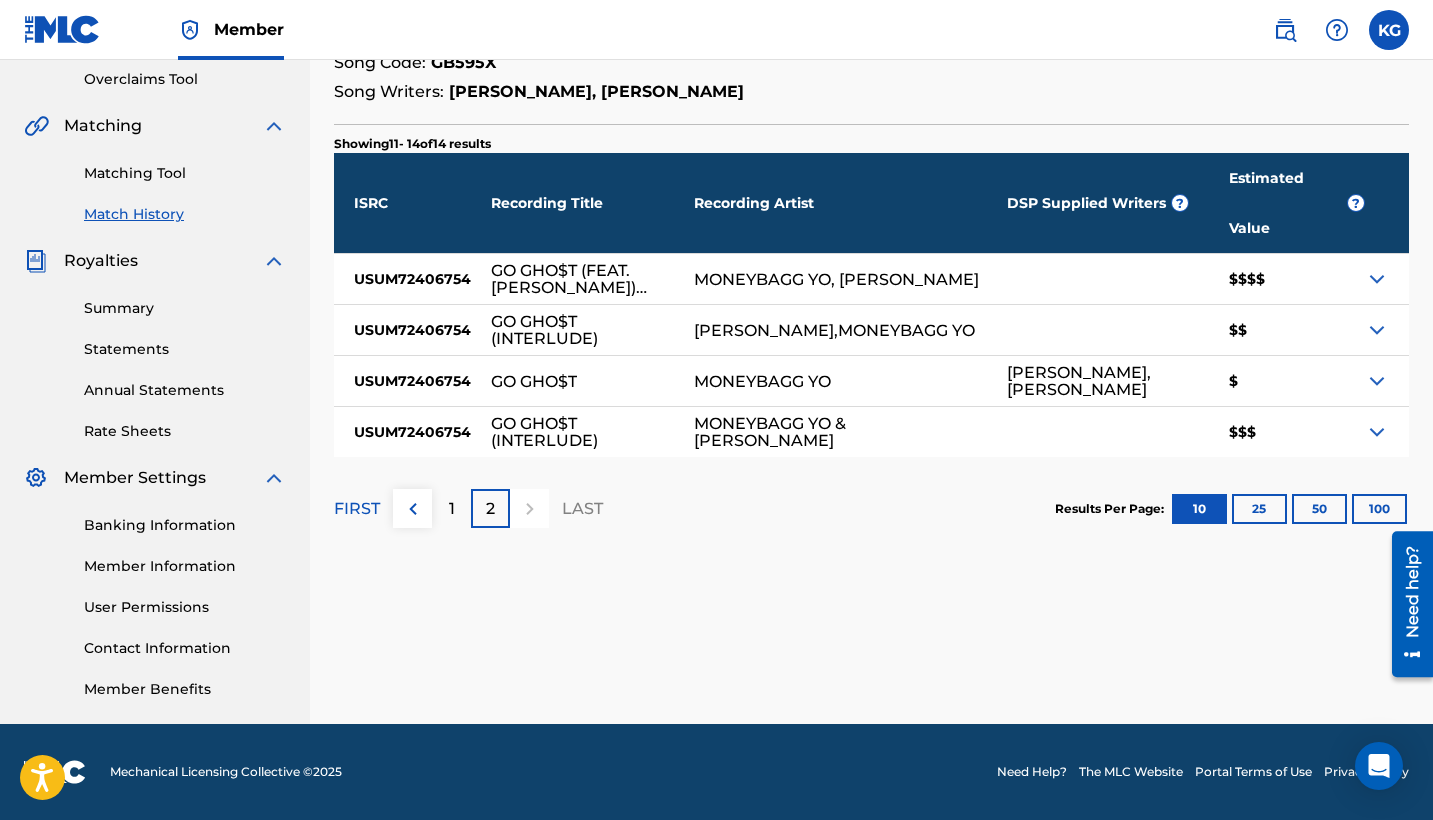 click at bounding box center [1377, 279] 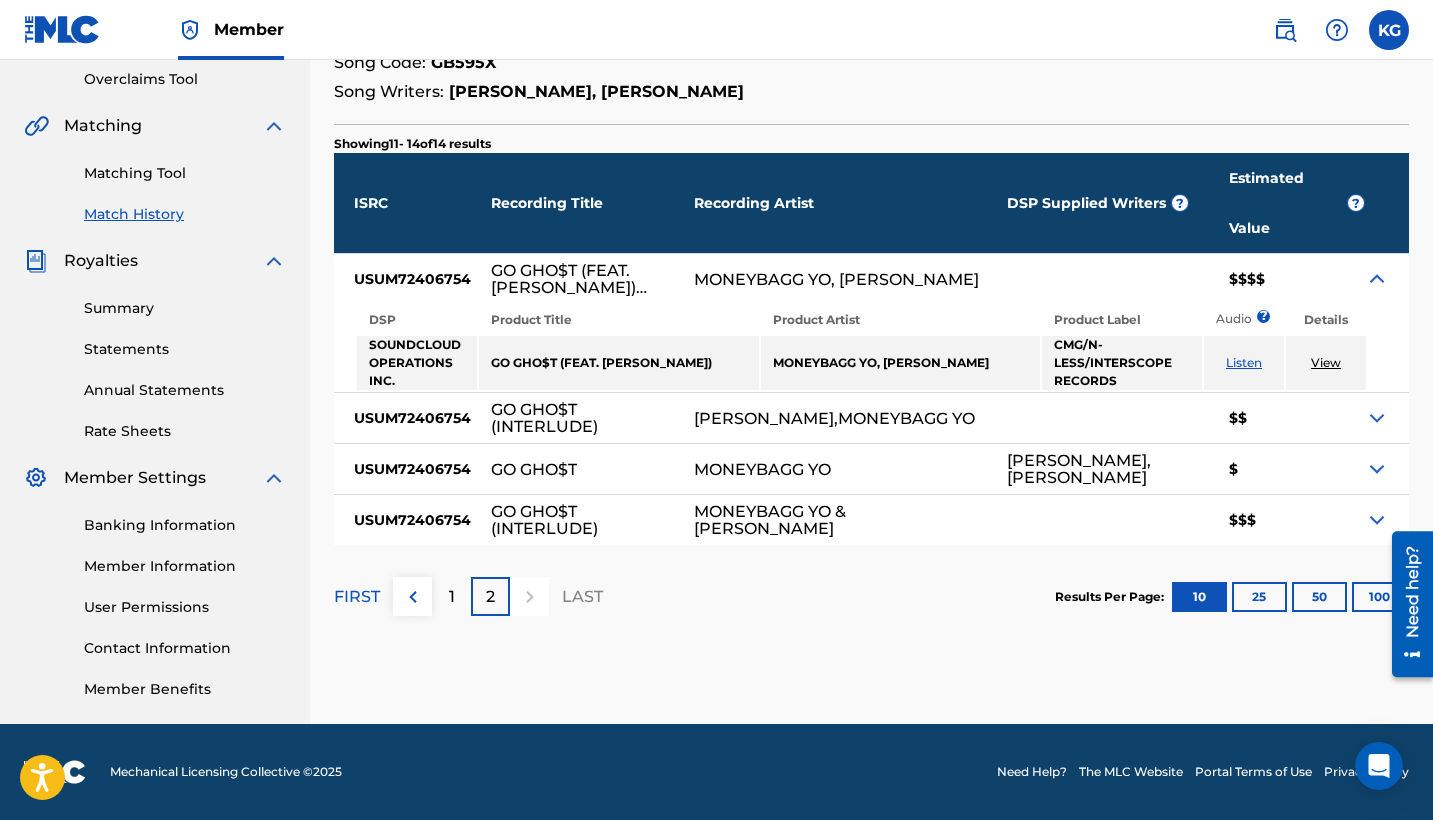 click at bounding box center (1377, 279) 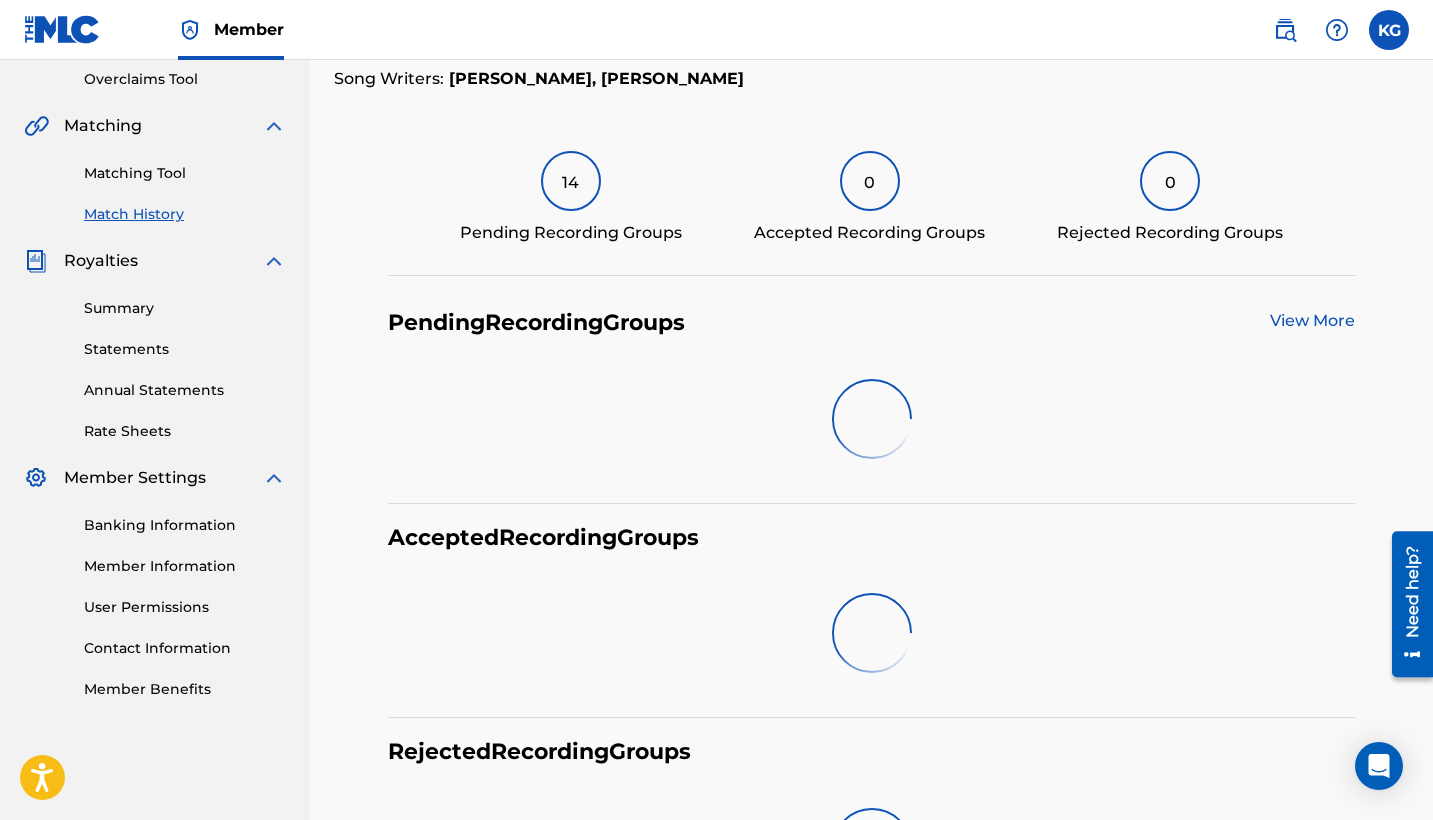 scroll, scrollTop: 431, scrollLeft: 0, axis: vertical 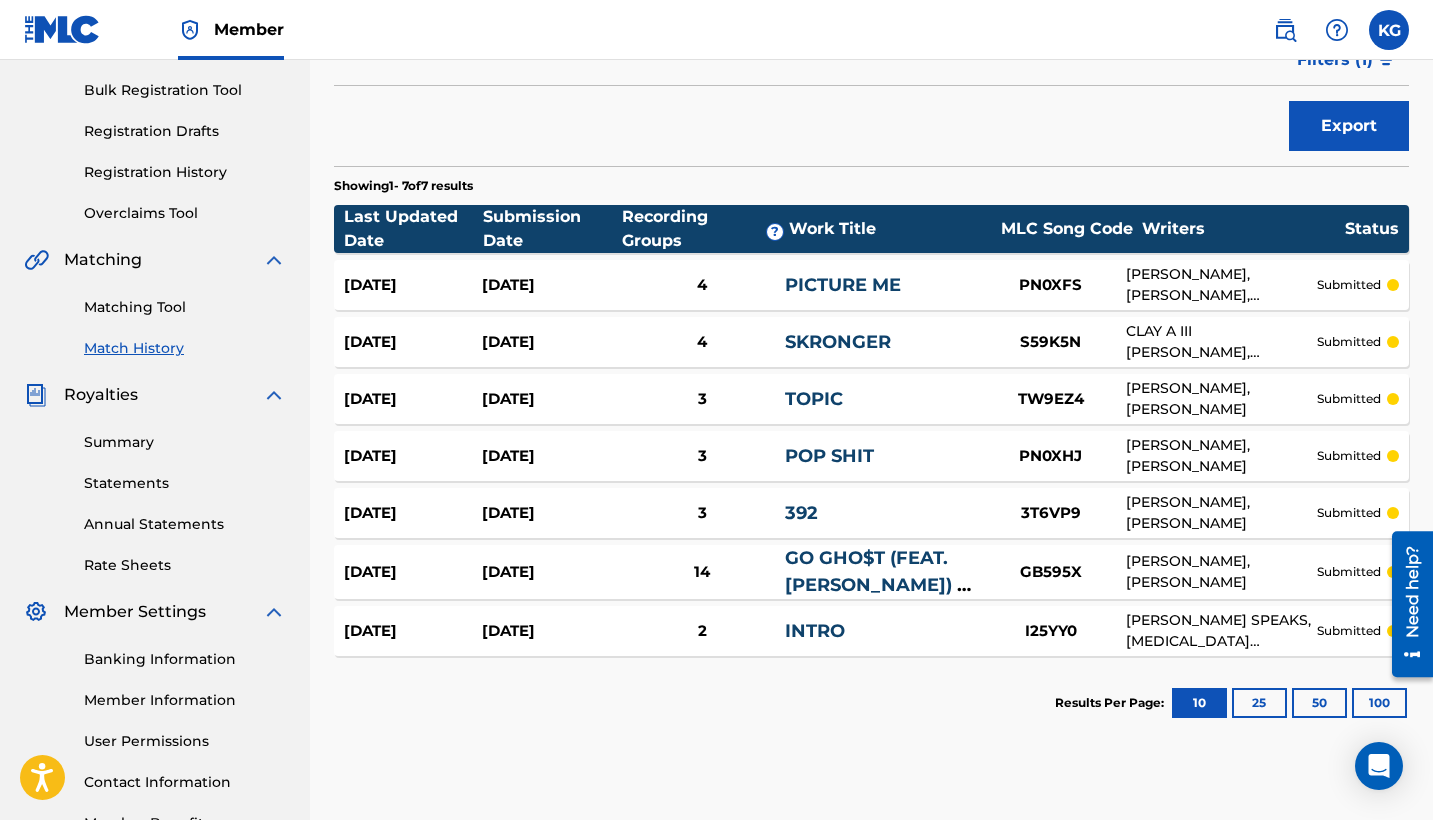 click on "Registration History" at bounding box center [185, 172] 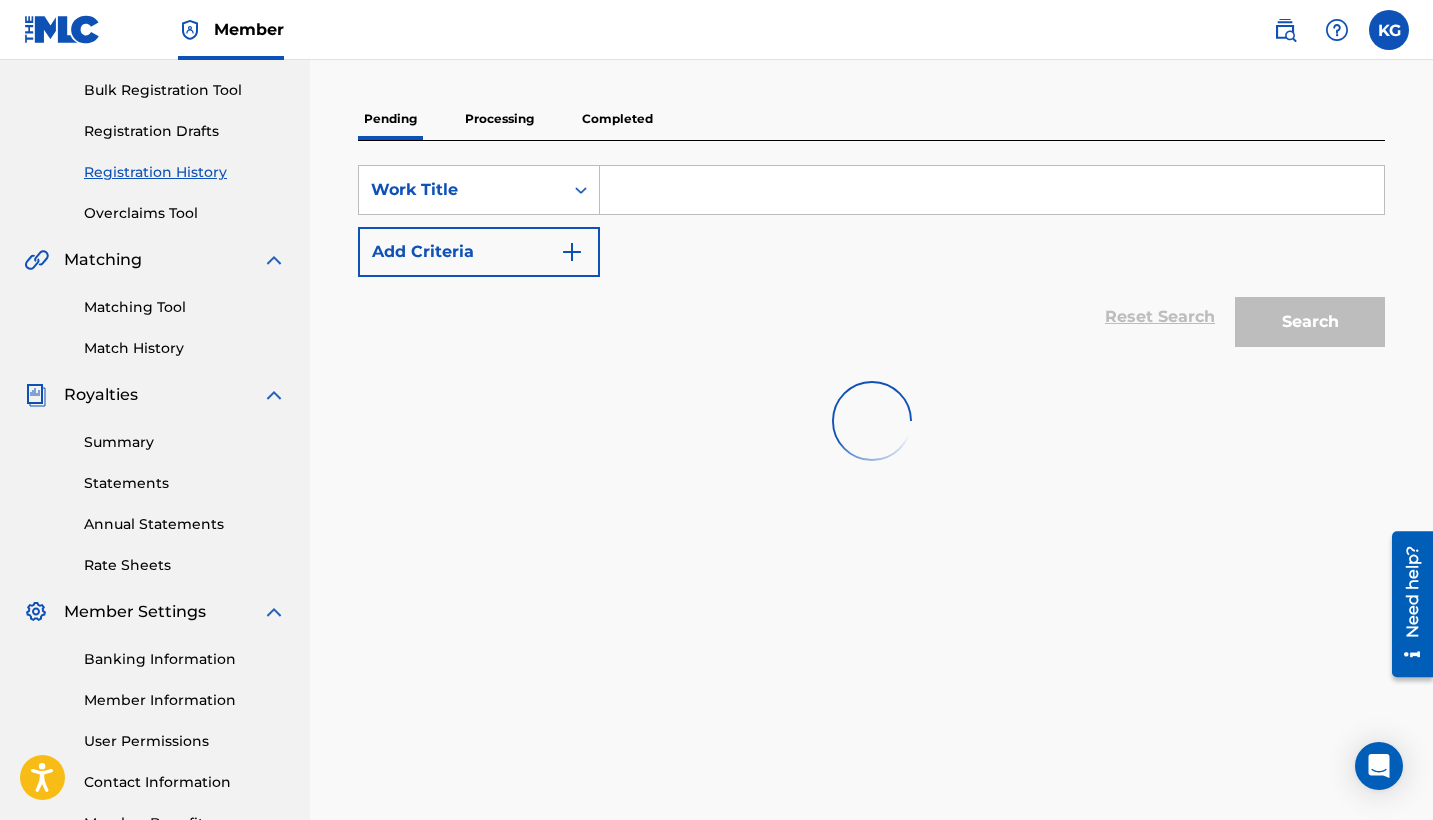 scroll, scrollTop: 0, scrollLeft: 0, axis: both 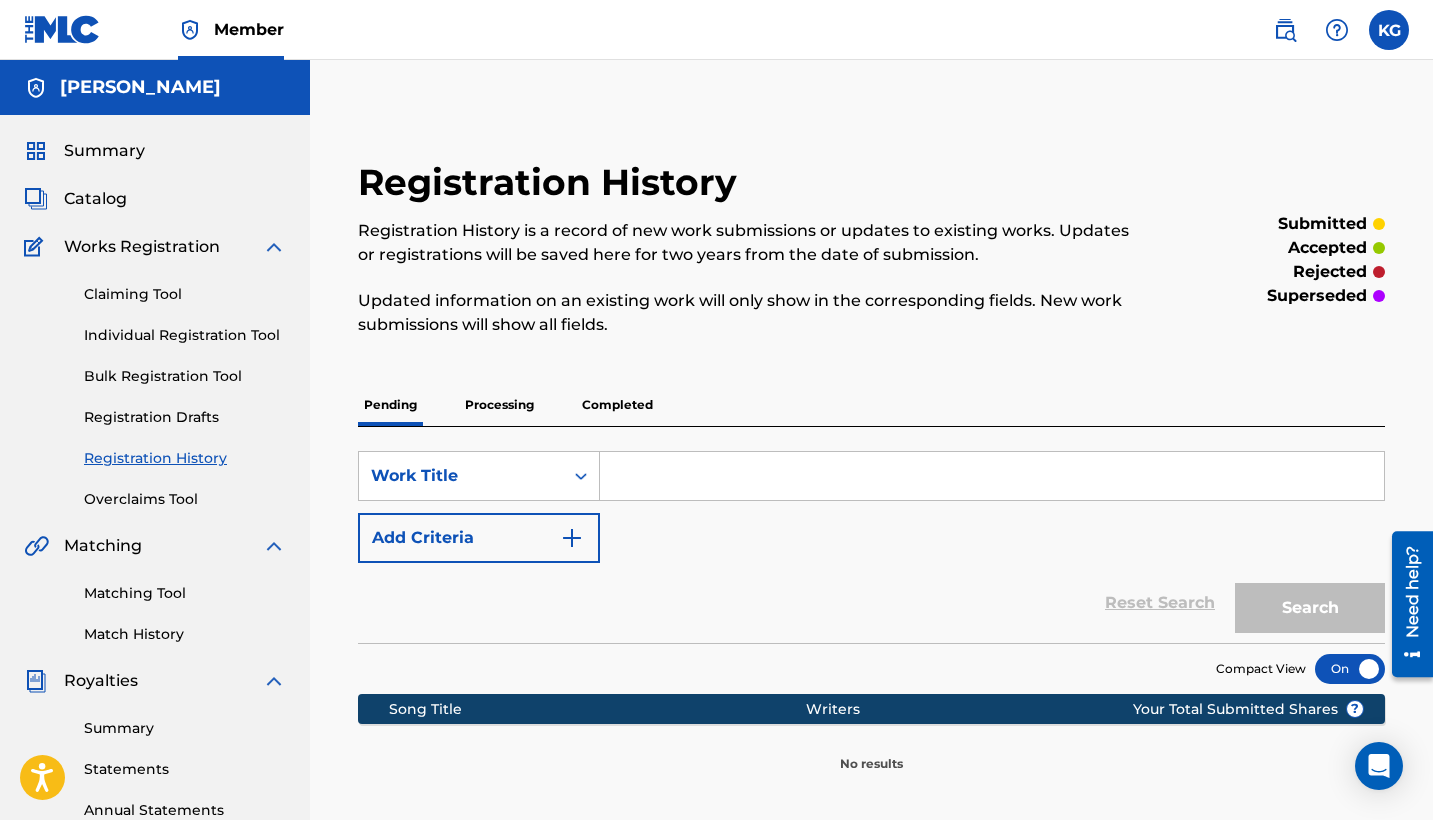 click on "Processing" at bounding box center [499, 405] 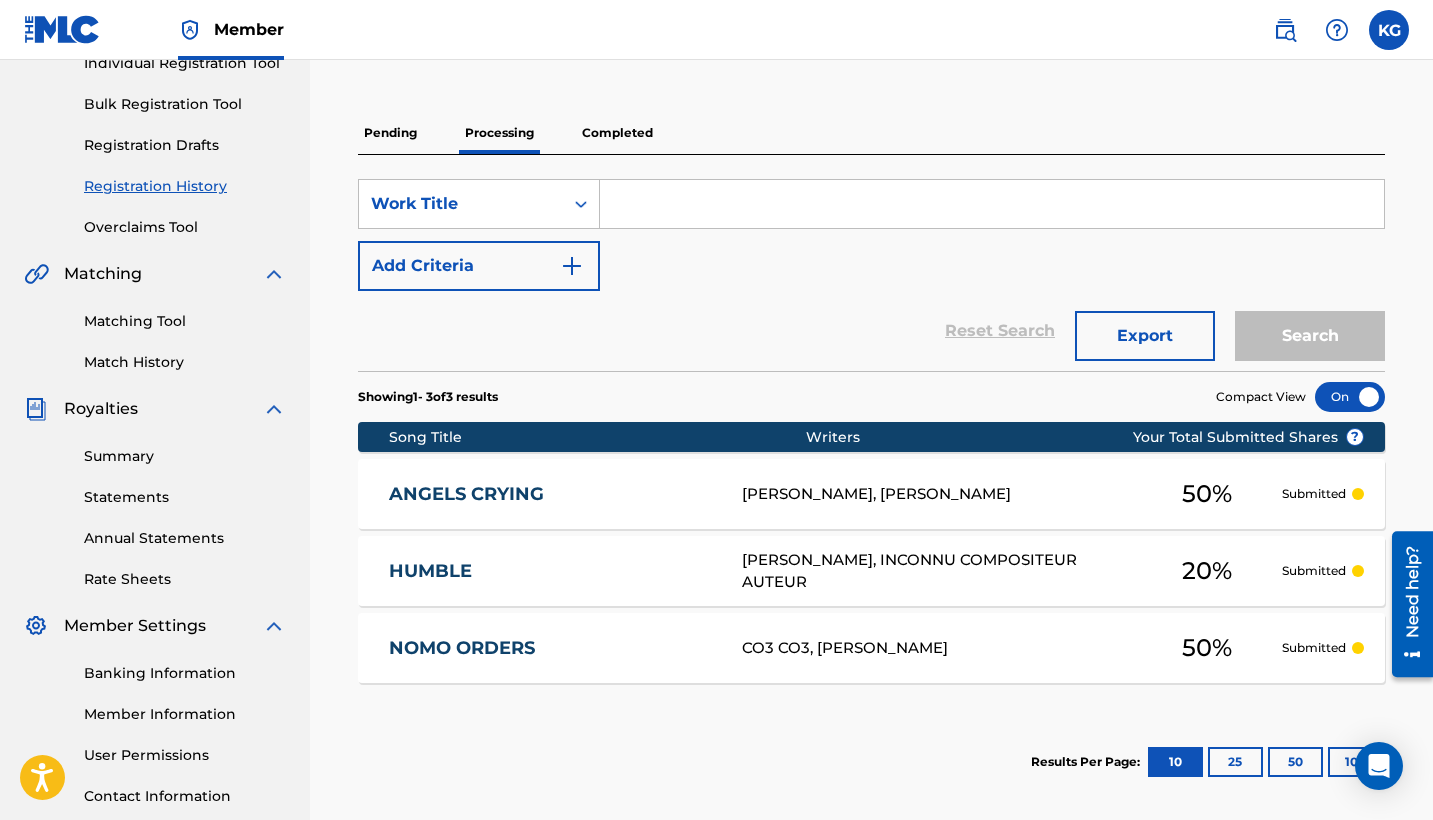 scroll, scrollTop: 276, scrollLeft: 0, axis: vertical 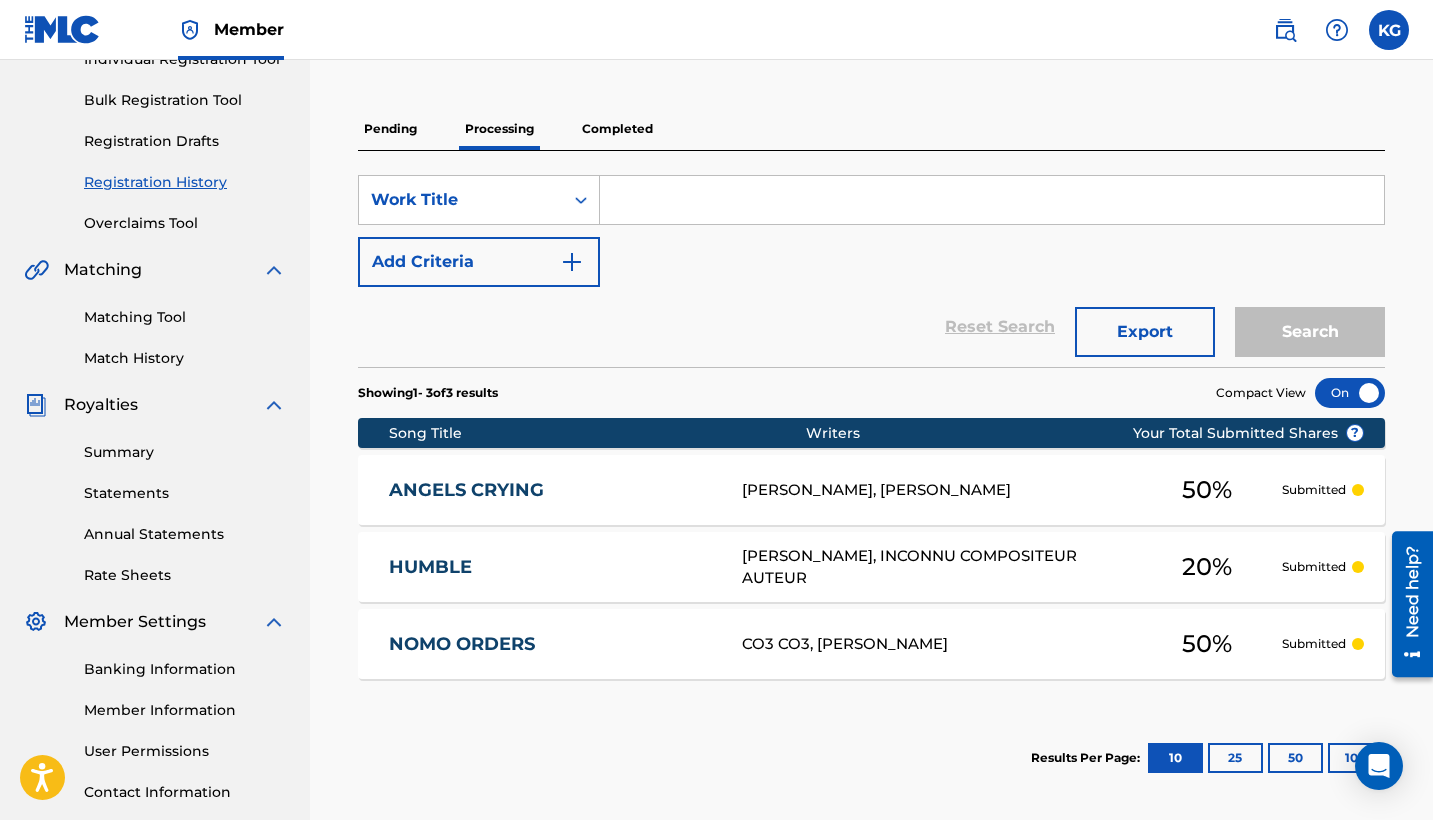 click on "HUMBLE" at bounding box center (552, 567) 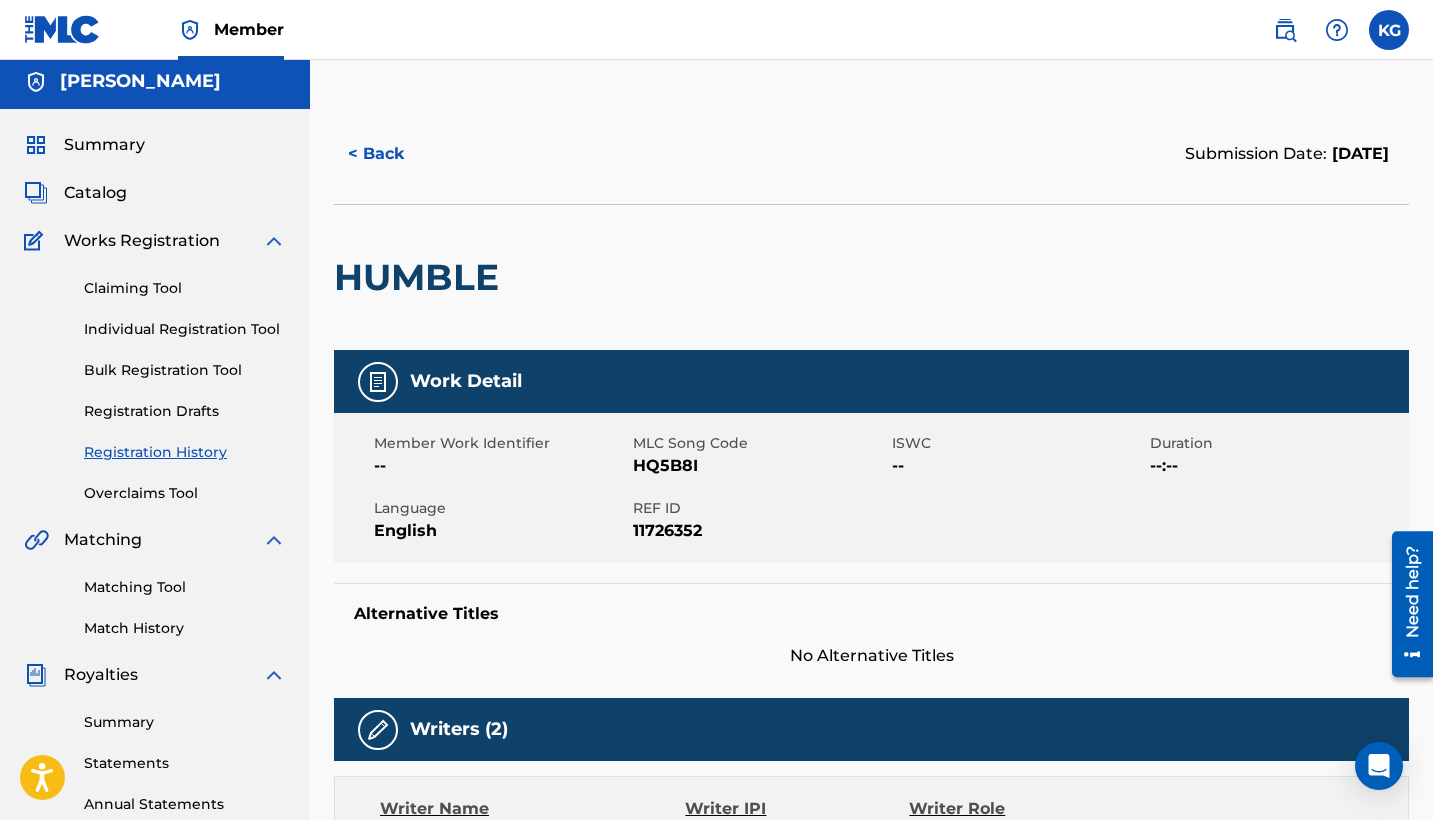 scroll, scrollTop: 0, scrollLeft: 0, axis: both 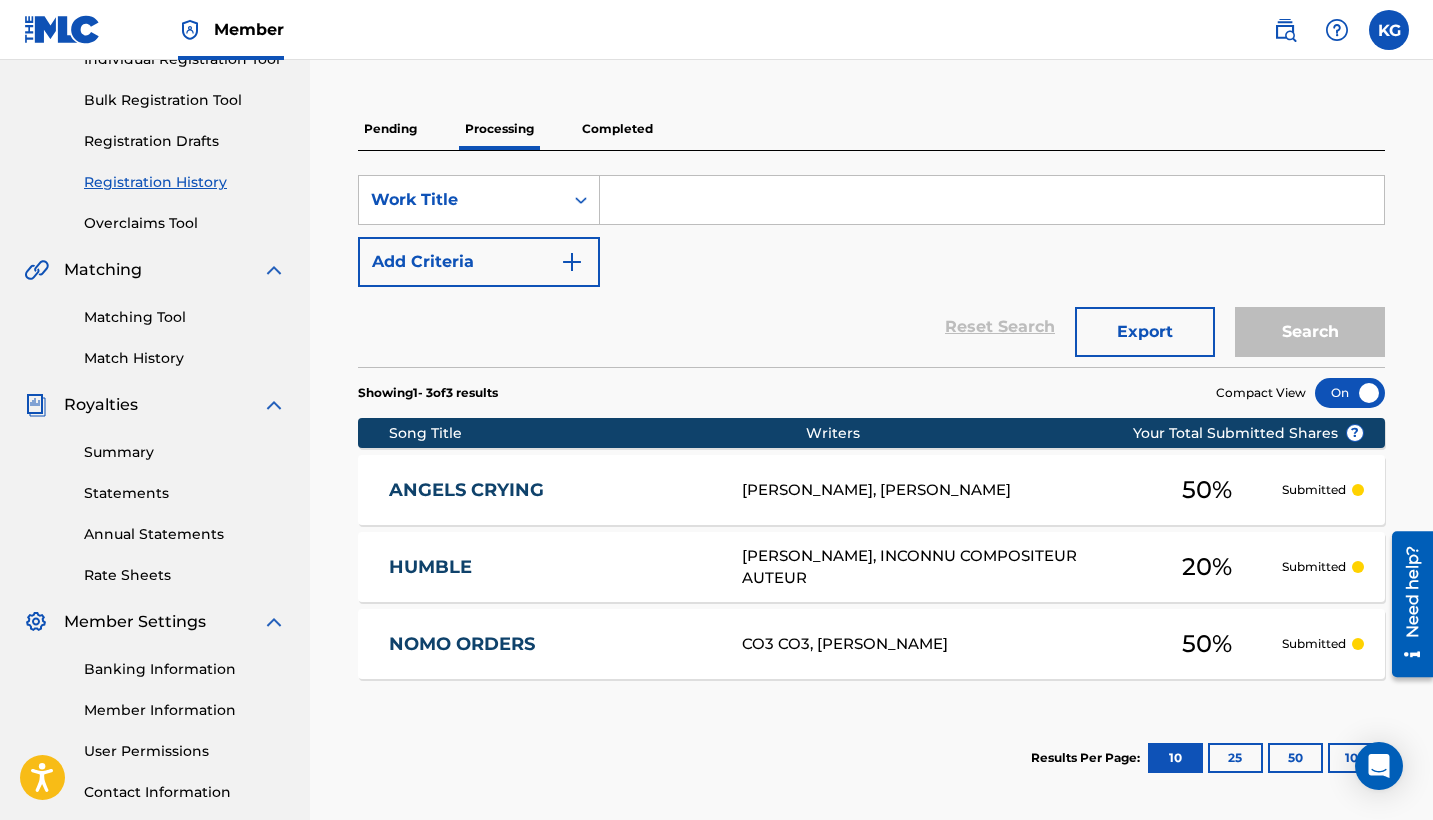 click on "Completed" at bounding box center (617, 129) 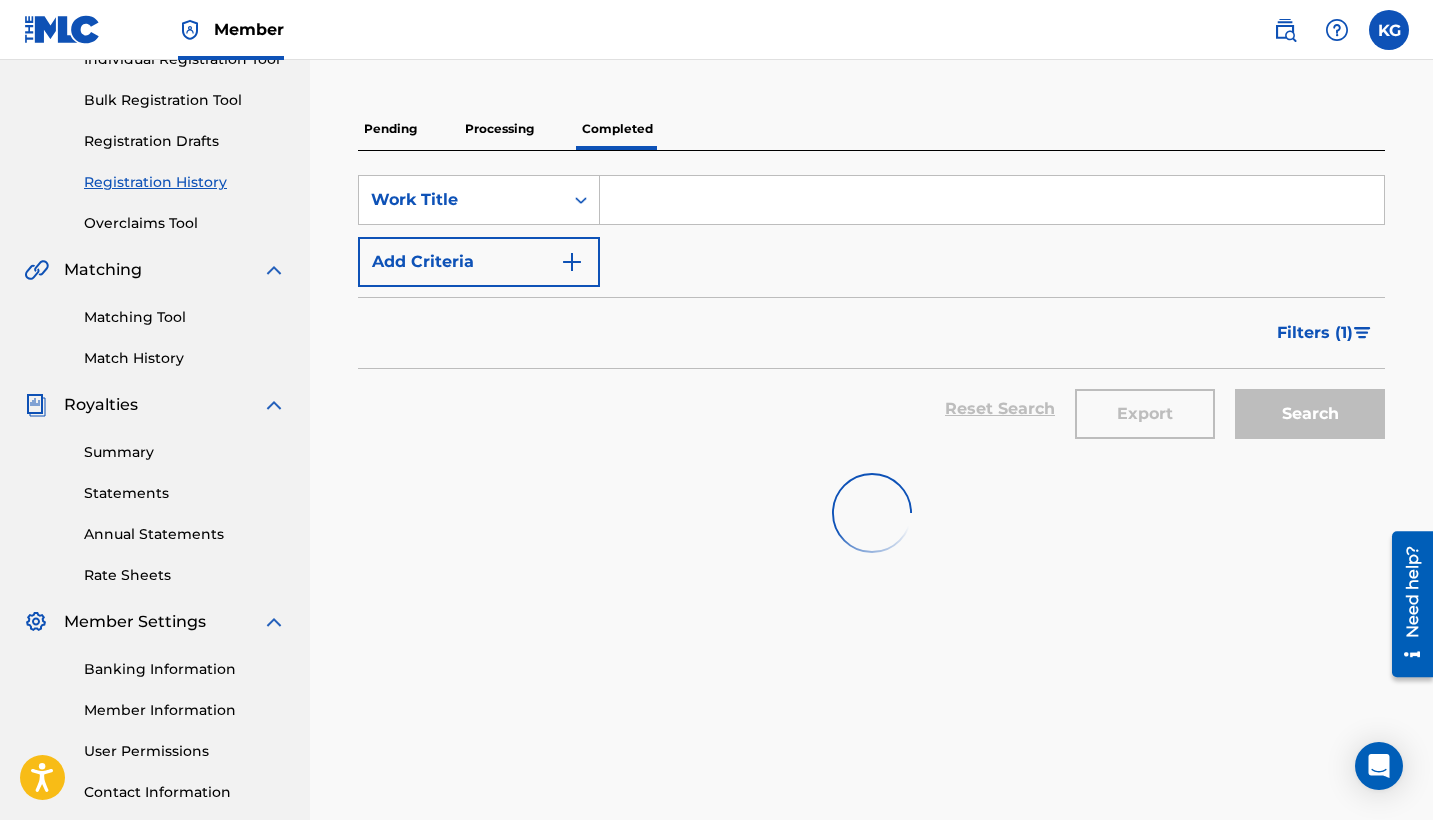 scroll, scrollTop: 0, scrollLeft: 0, axis: both 